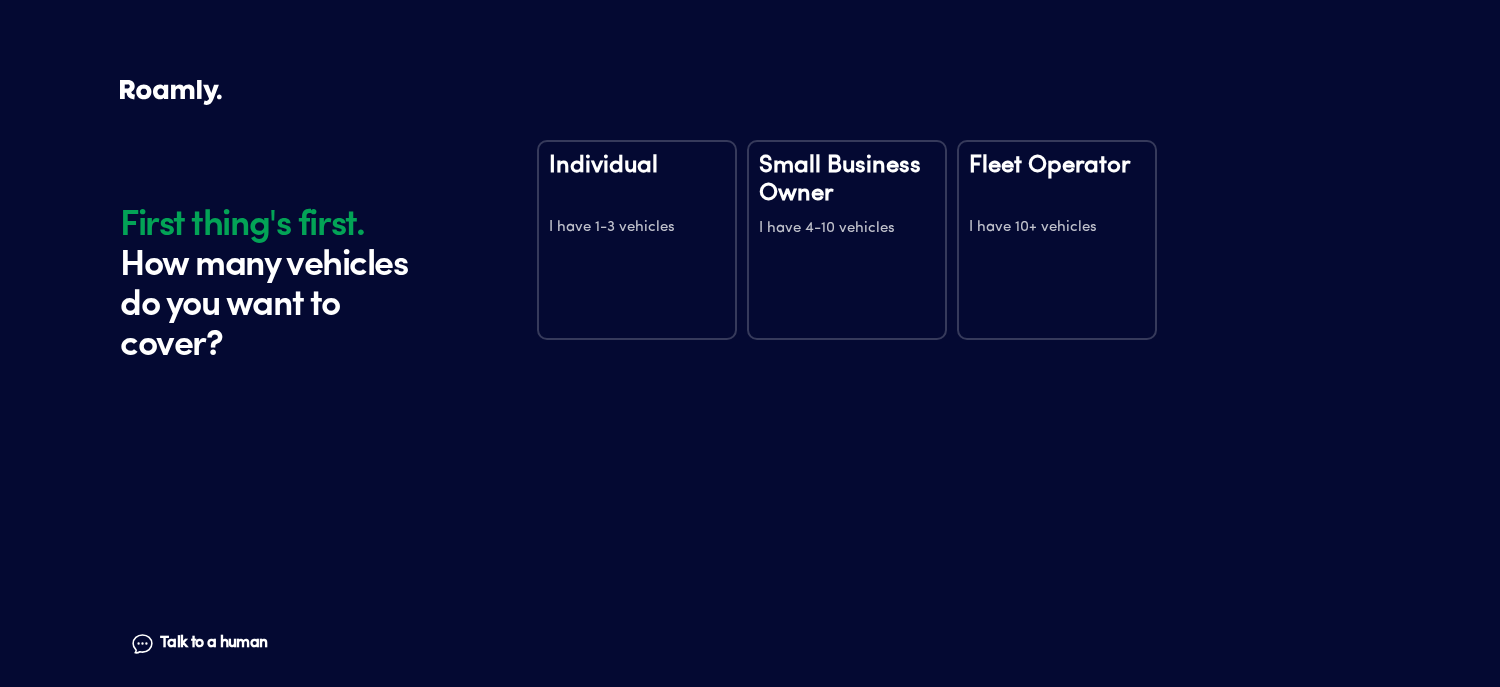 scroll, scrollTop: 0, scrollLeft: 0, axis: both 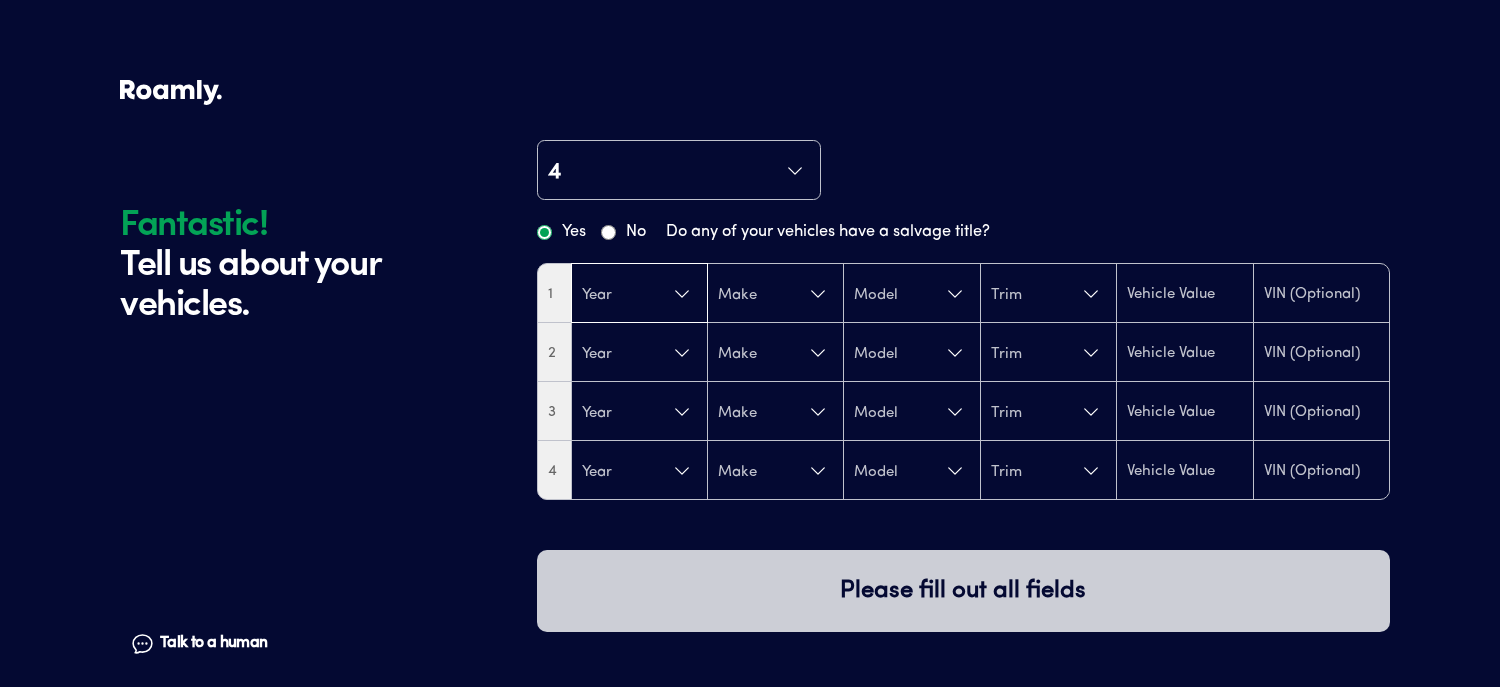 click on "Year" at bounding box center [639, 294] 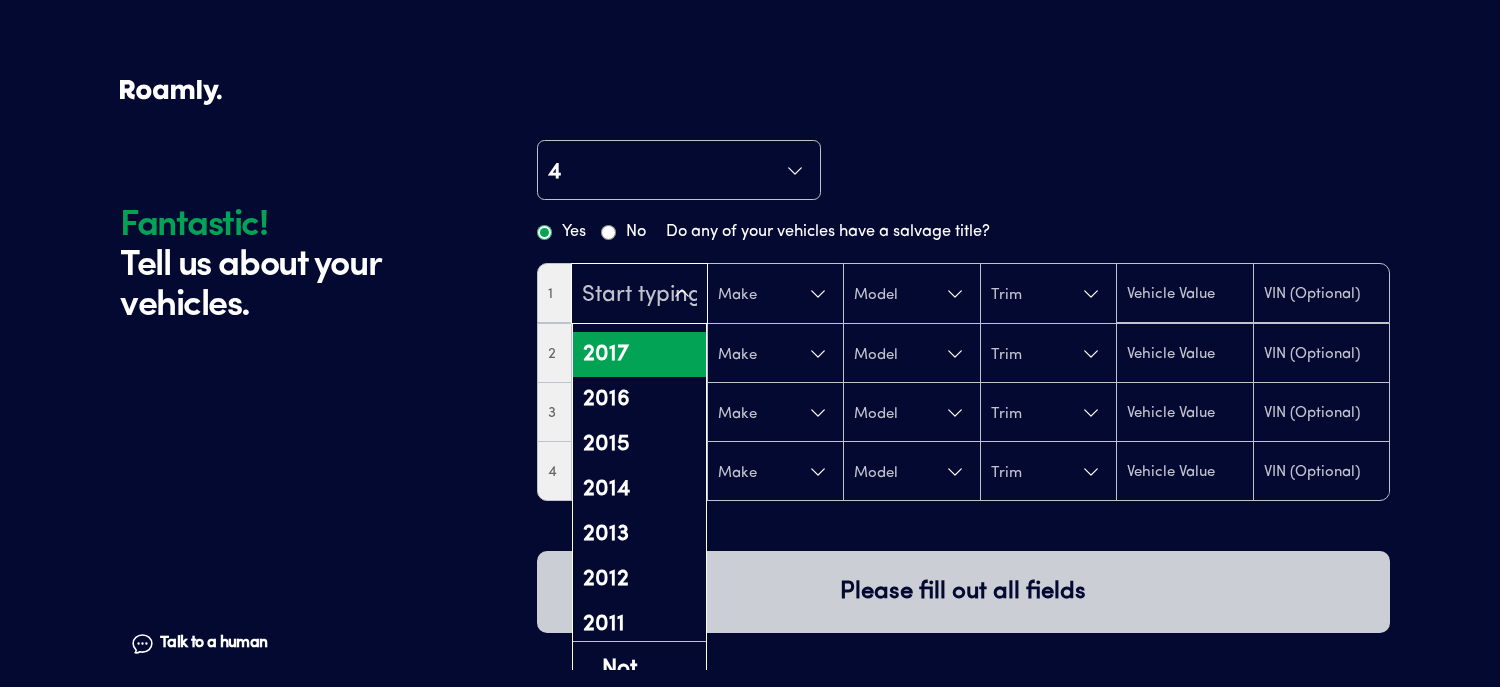 scroll, scrollTop: 466, scrollLeft: 0, axis: vertical 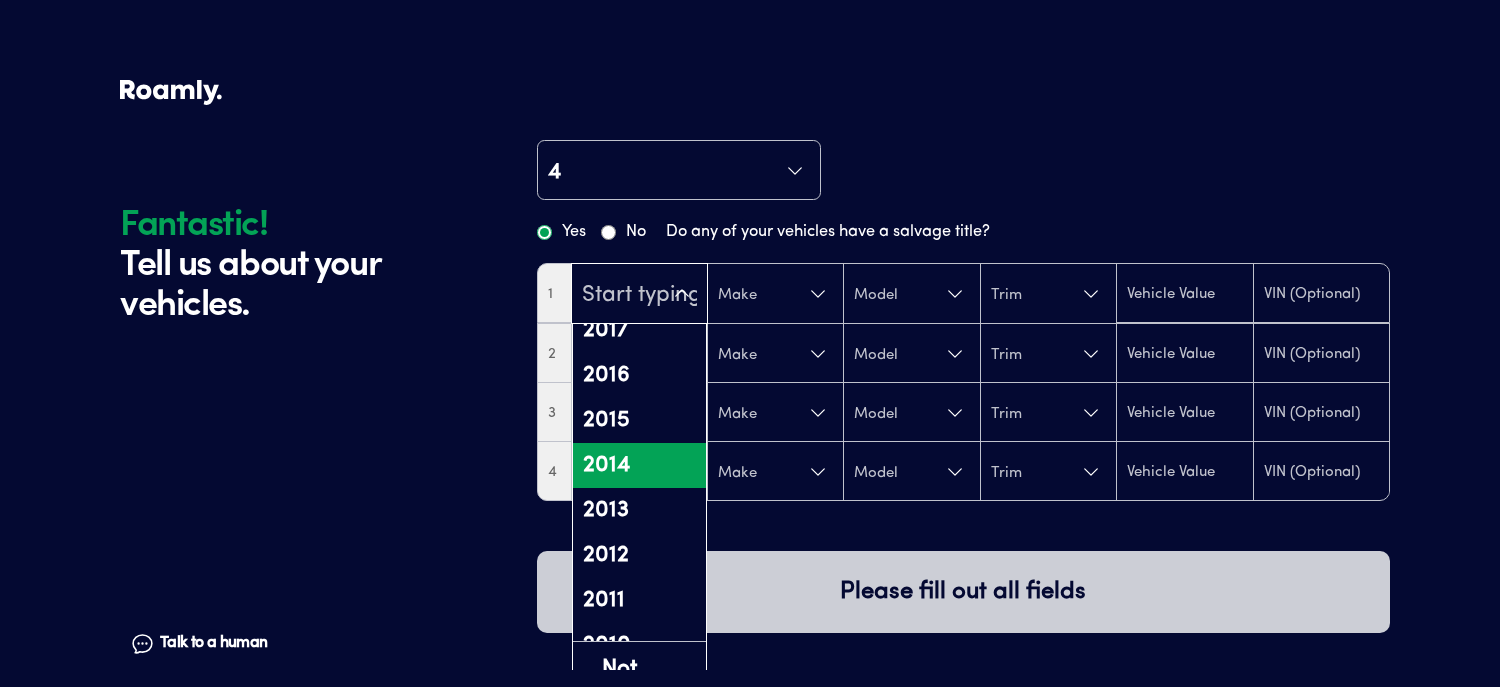click on "2014" at bounding box center [639, 465] 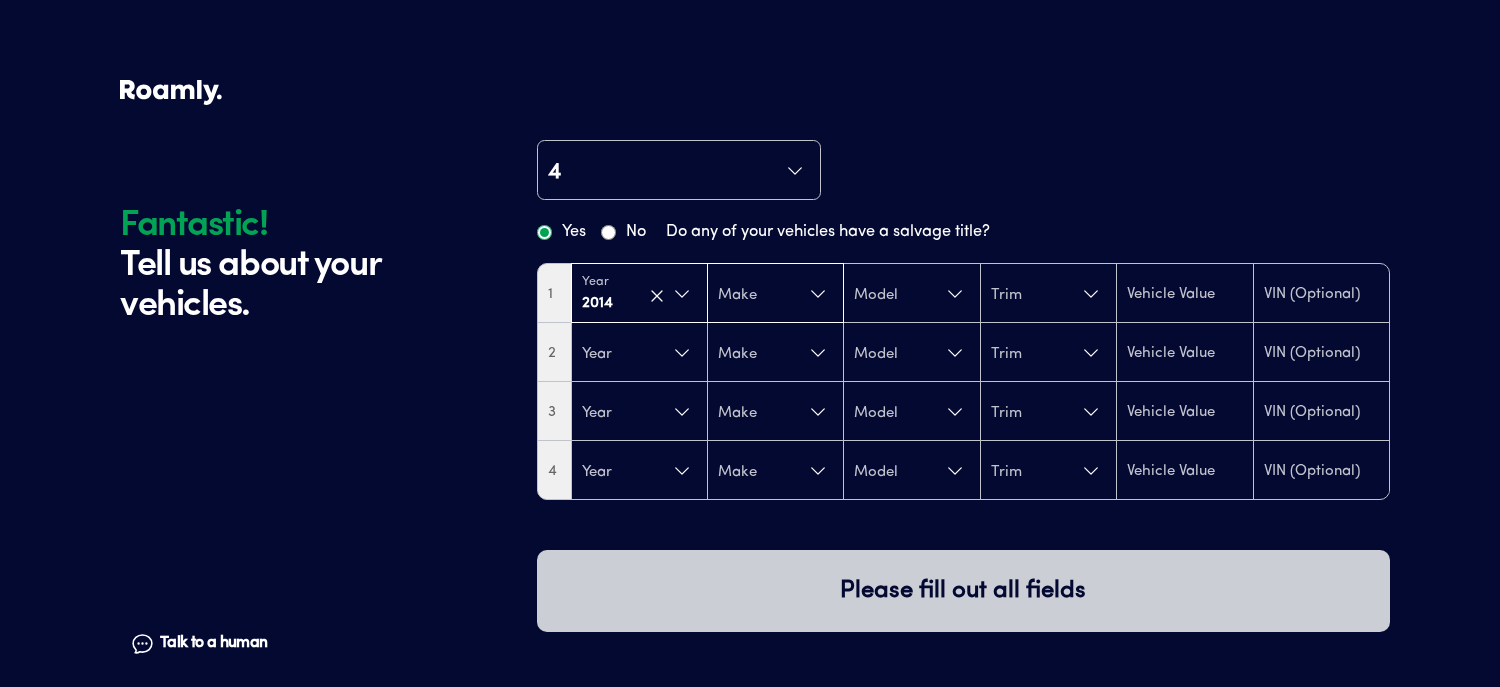 click on "Make" at bounding box center (775, 294) 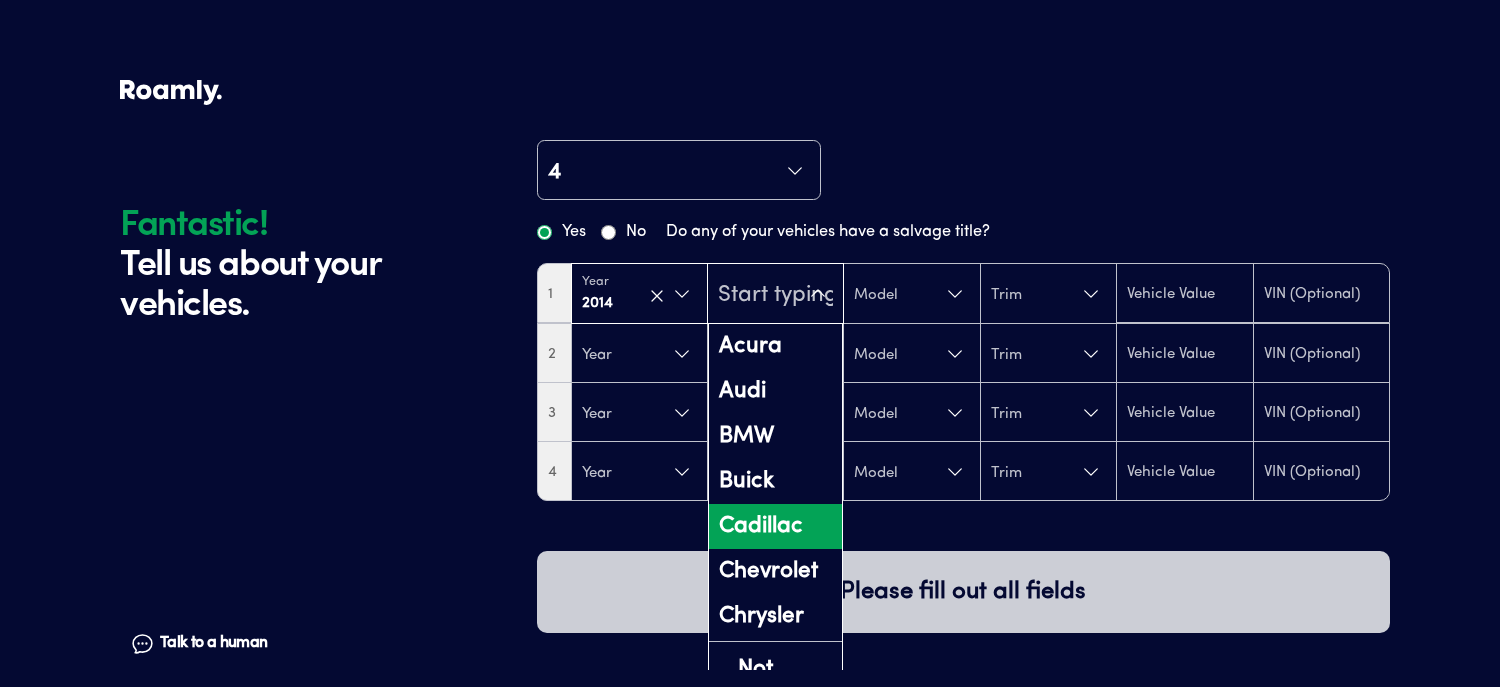 click on "Cadillac" at bounding box center [775, 526] 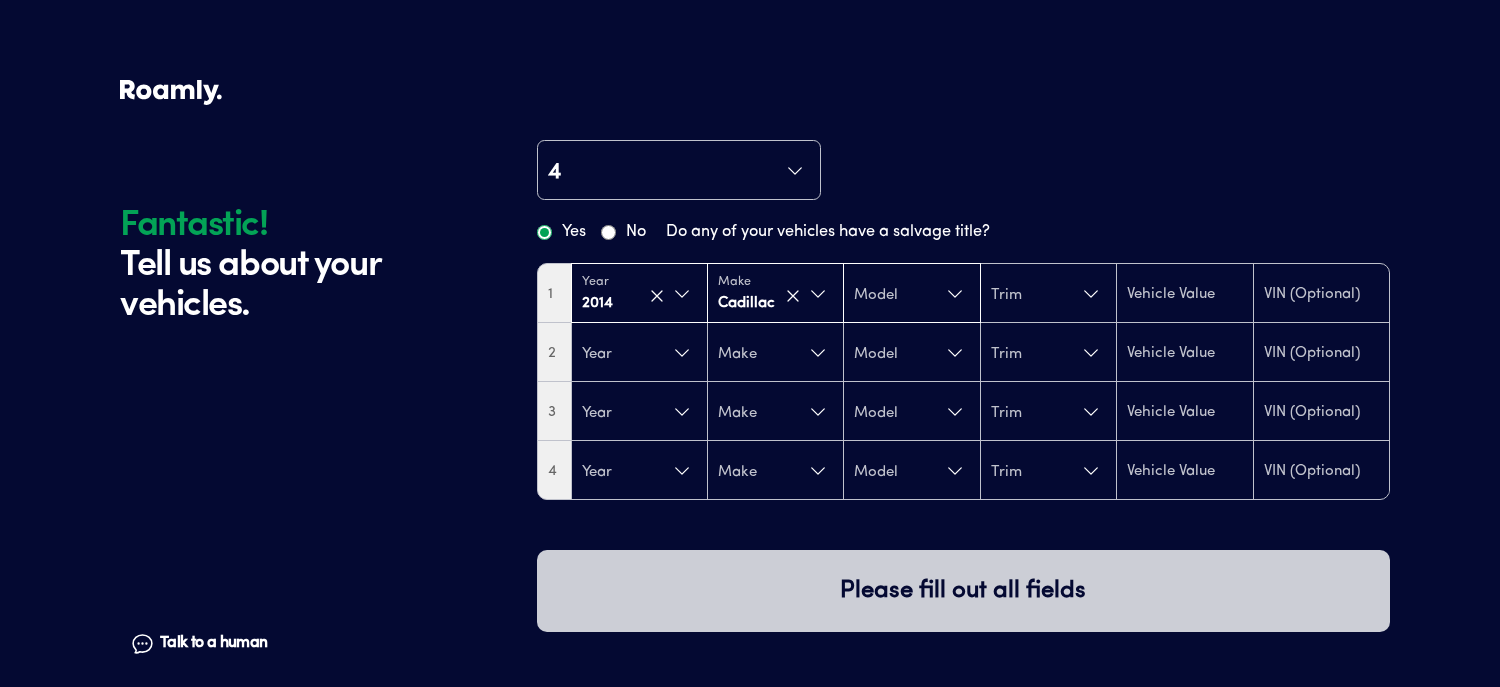 click on "Model" at bounding box center [911, 294] 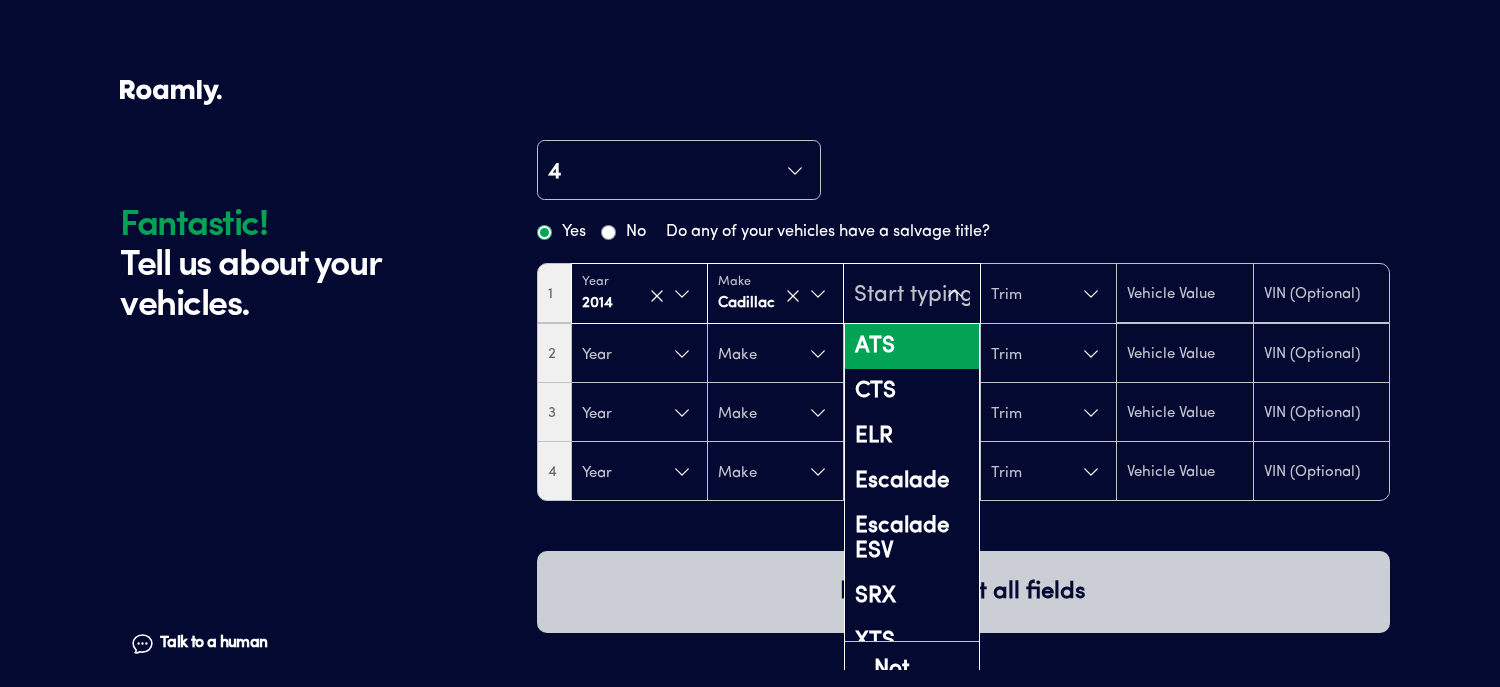 click on "ATS" at bounding box center (911, 346) 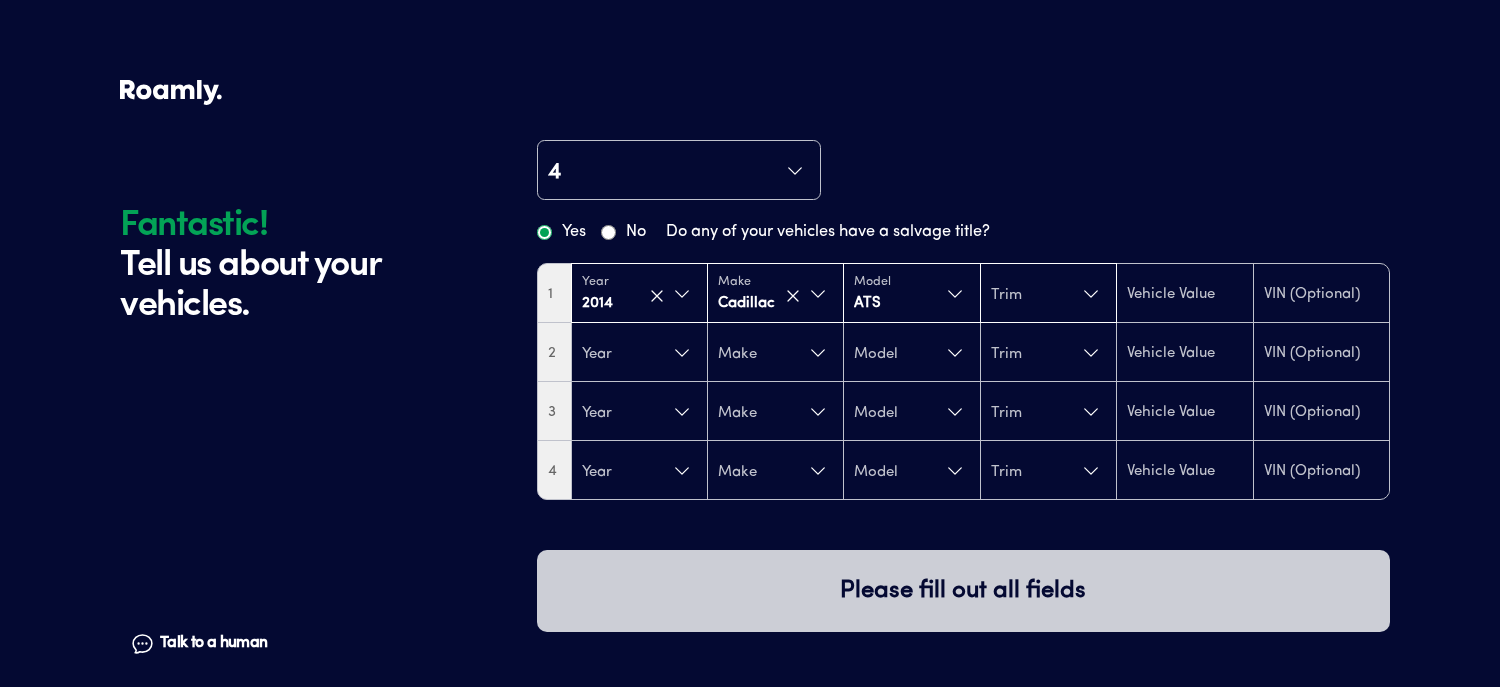 click on "Trim" at bounding box center [1048, 294] 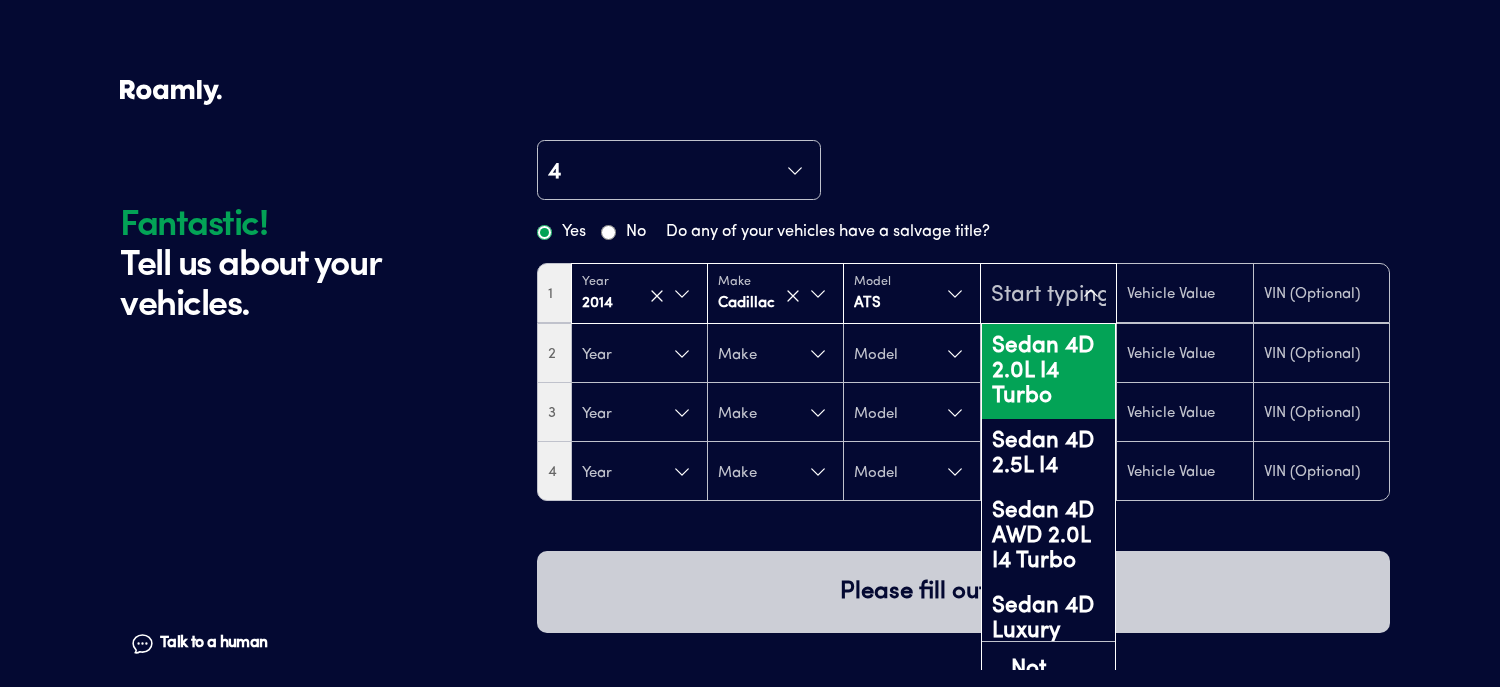 click on "Sedan 4D 2.0L I4 Turbo" at bounding box center [1048, 371] 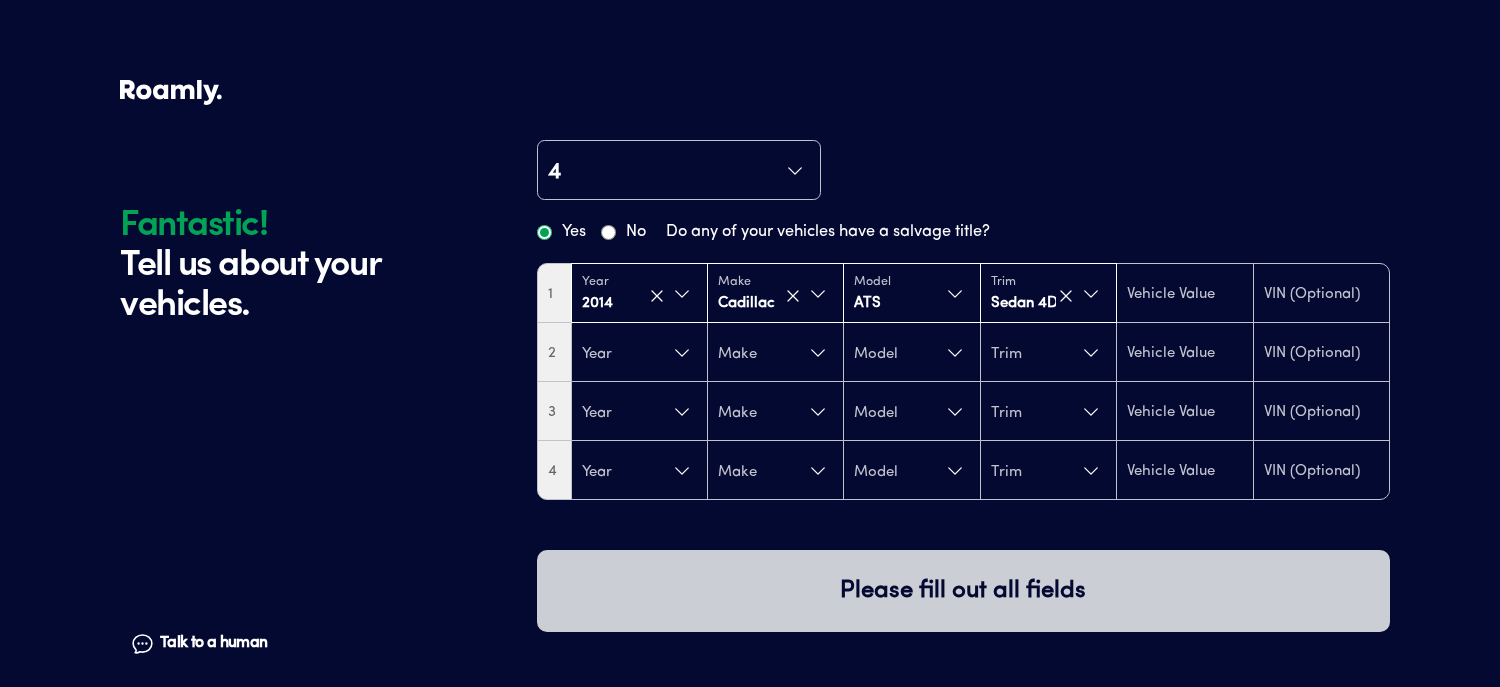 type on "7300" 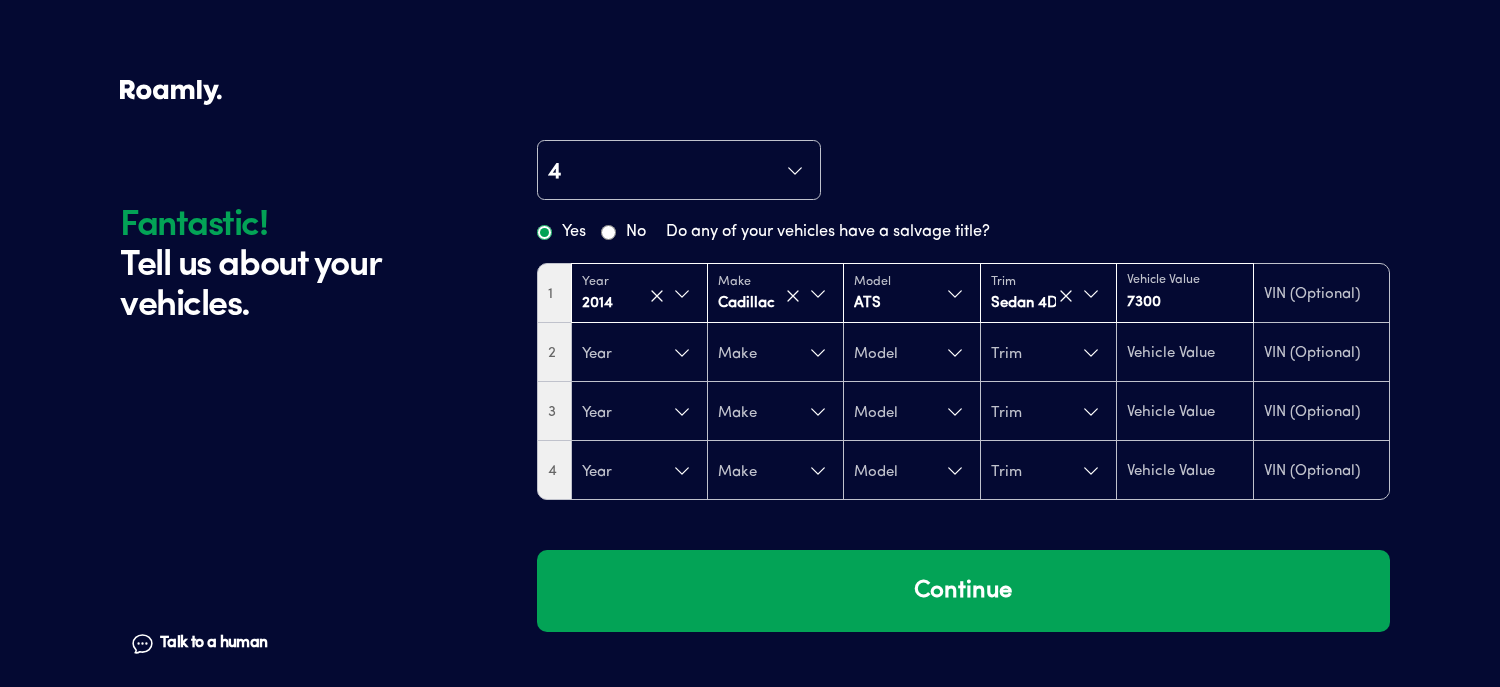 click on "7300" at bounding box center [1184, 303] 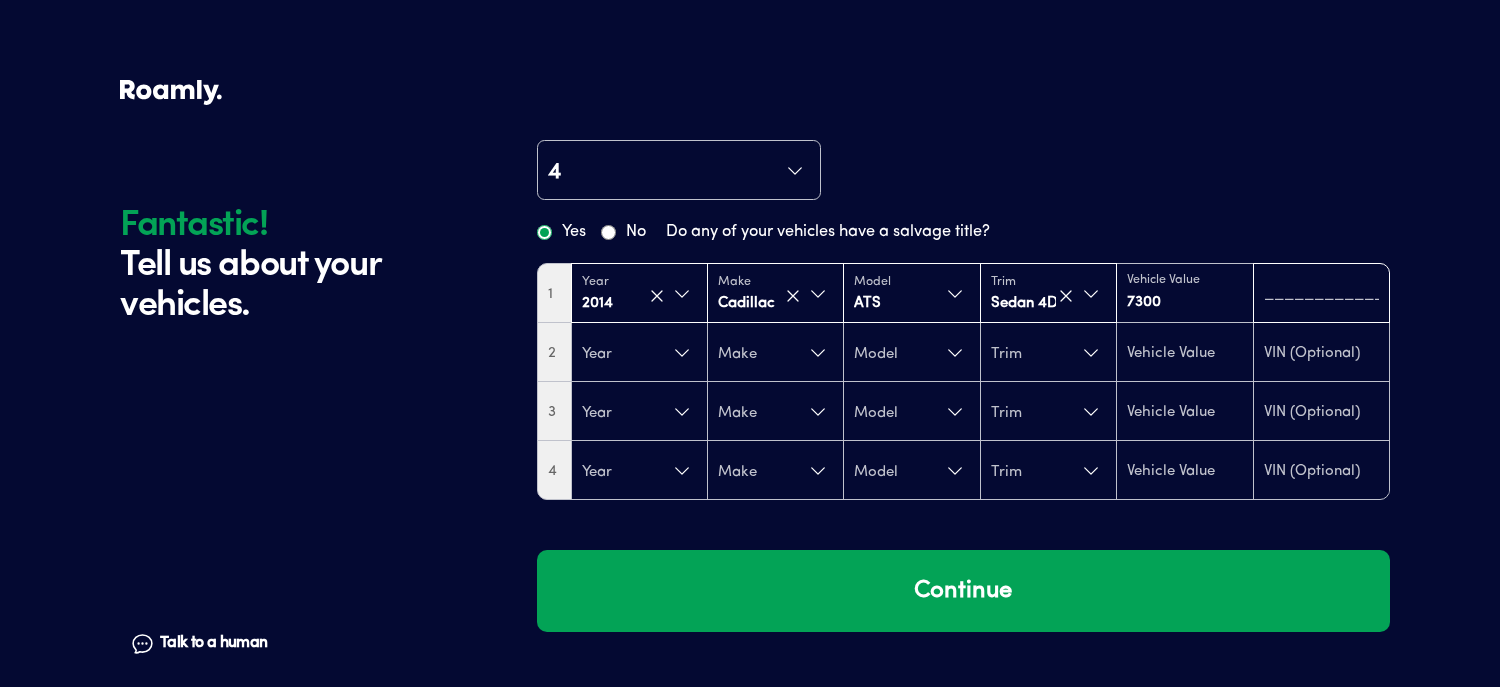 click at bounding box center [1321, 295] 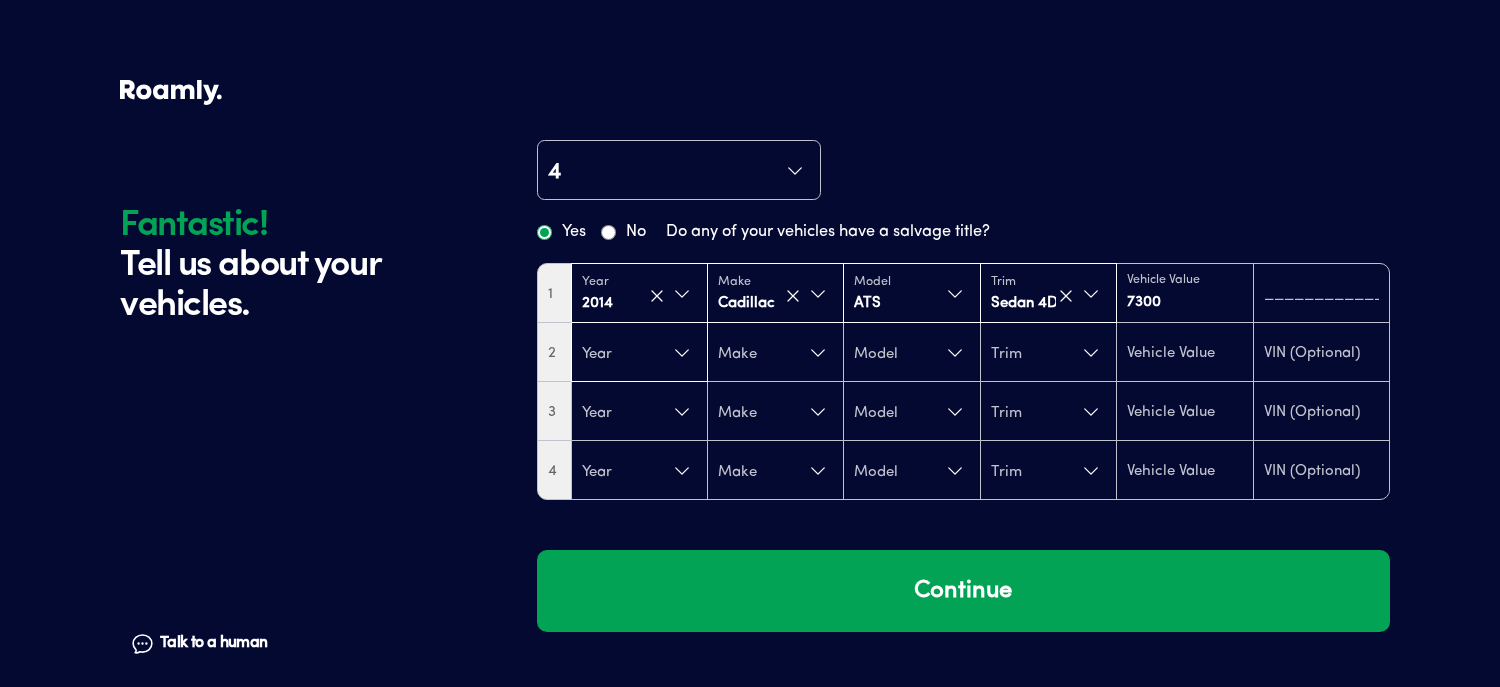 click on "Year" at bounding box center [639, 353] 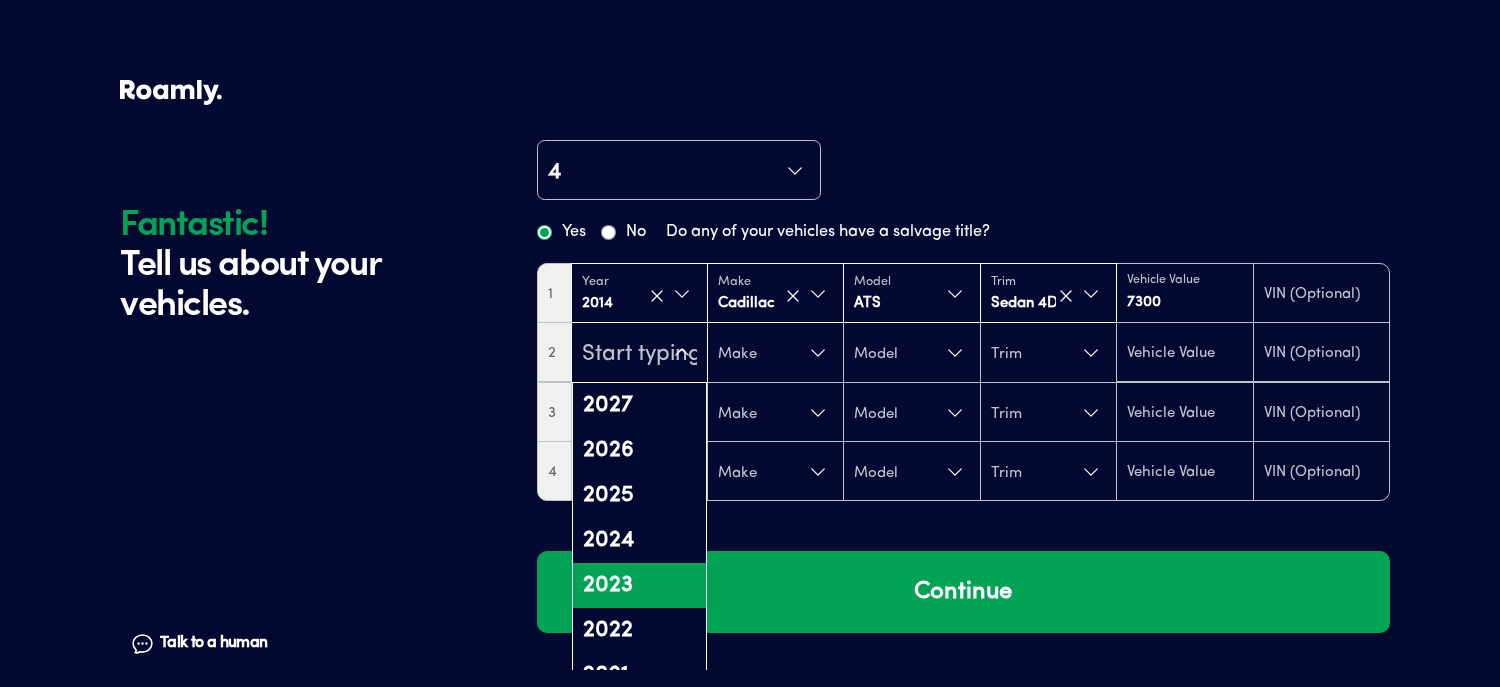 scroll, scrollTop: 466, scrollLeft: 0, axis: vertical 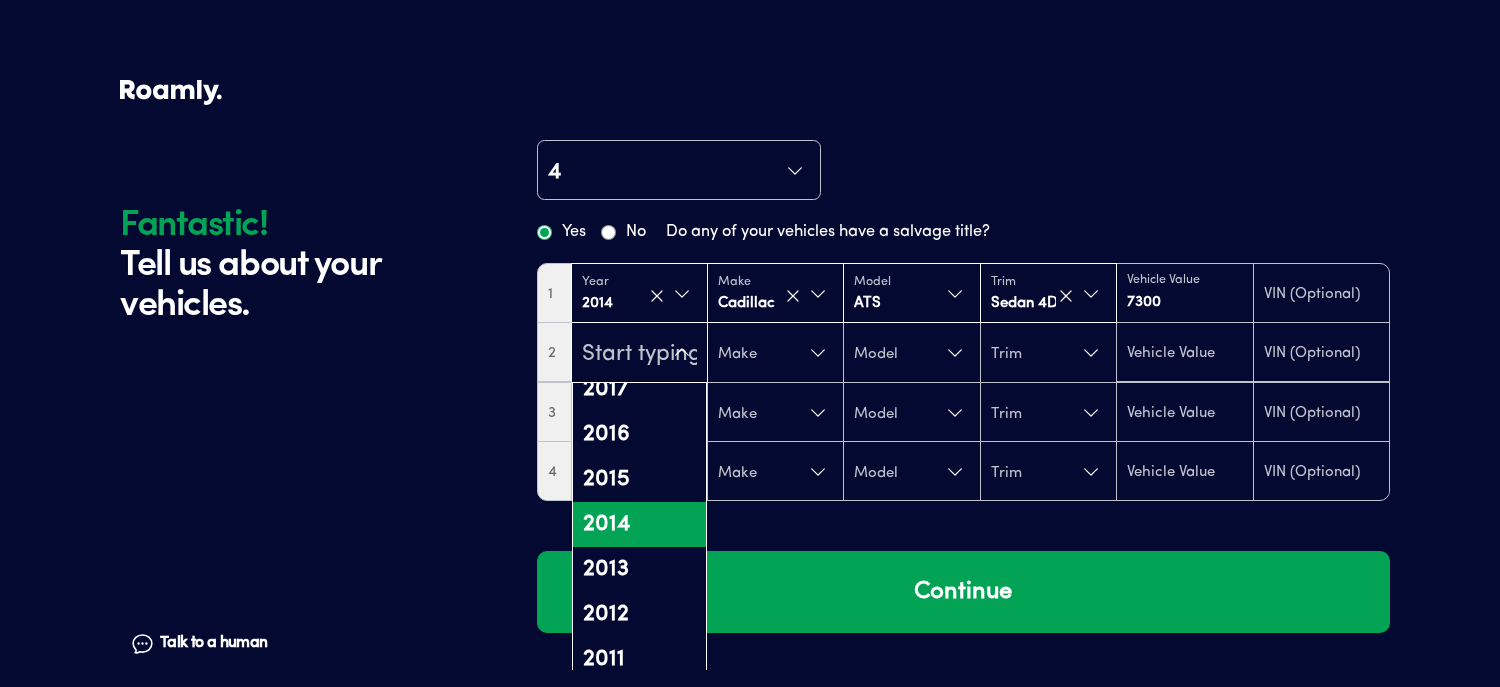click on "2014" at bounding box center (639, 524) 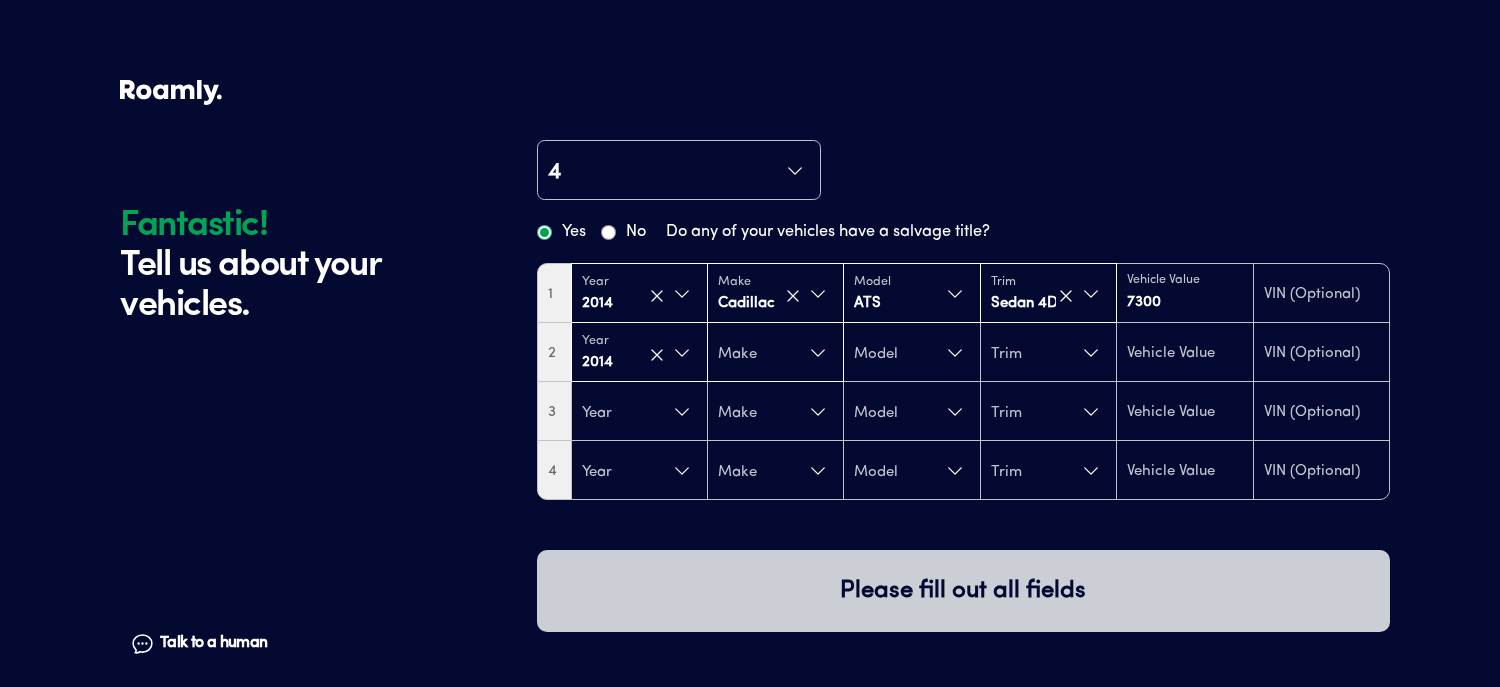 click on "Make" at bounding box center [775, 353] 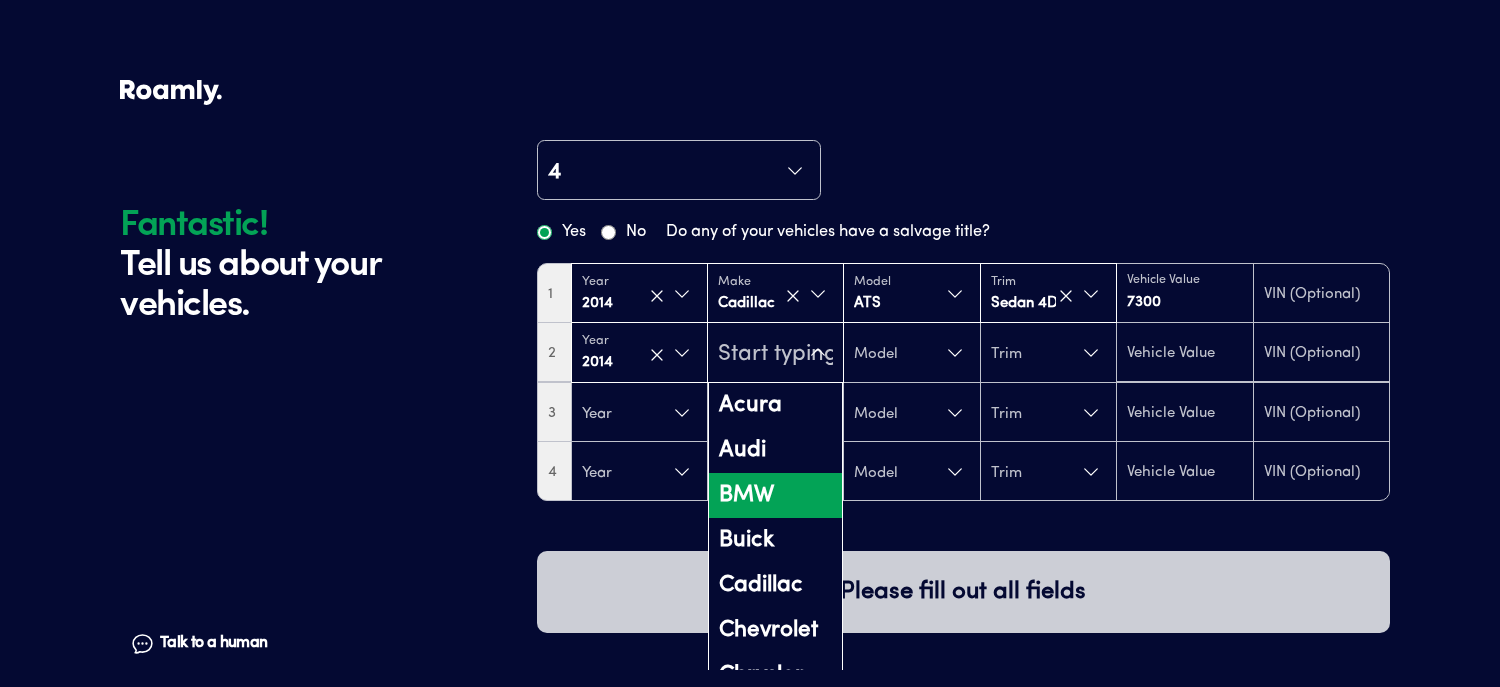 click on "BMW" at bounding box center [775, 495] 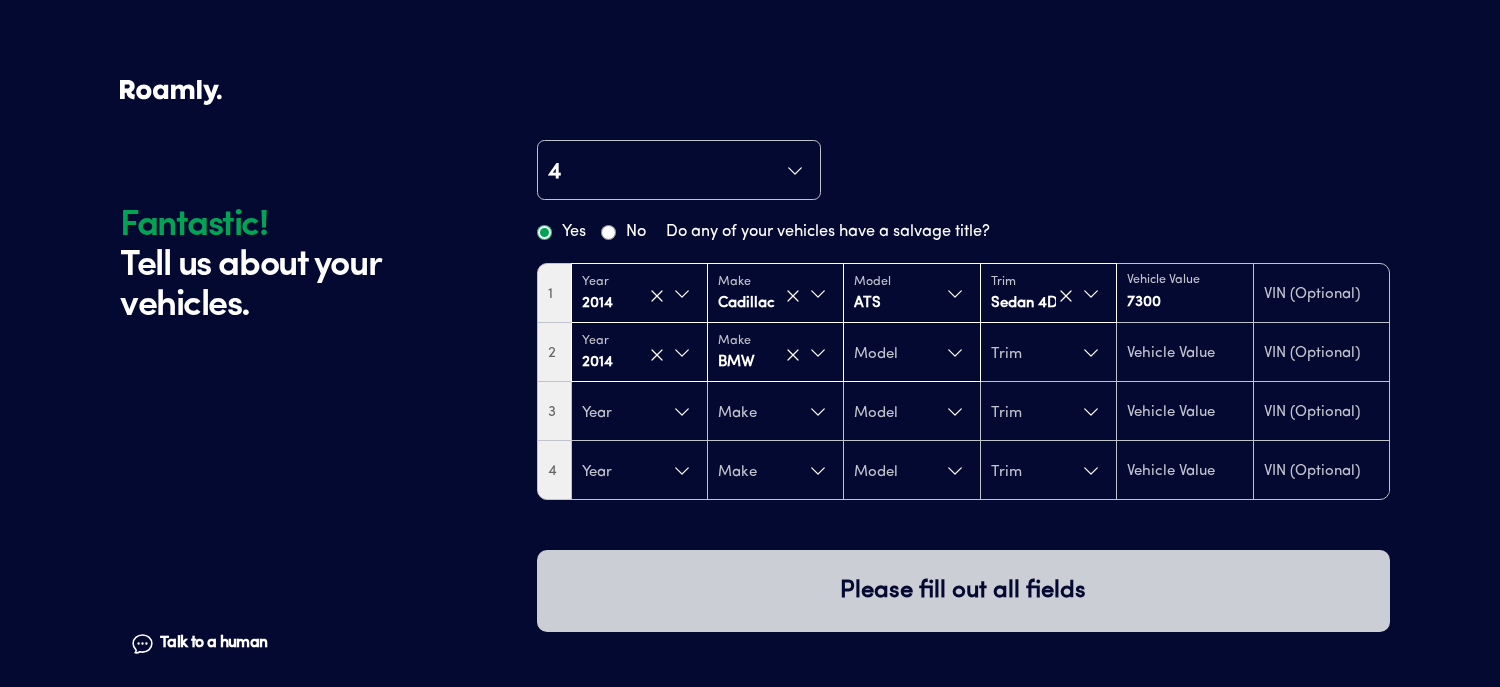 click on "Model" at bounding box center (911, 353) 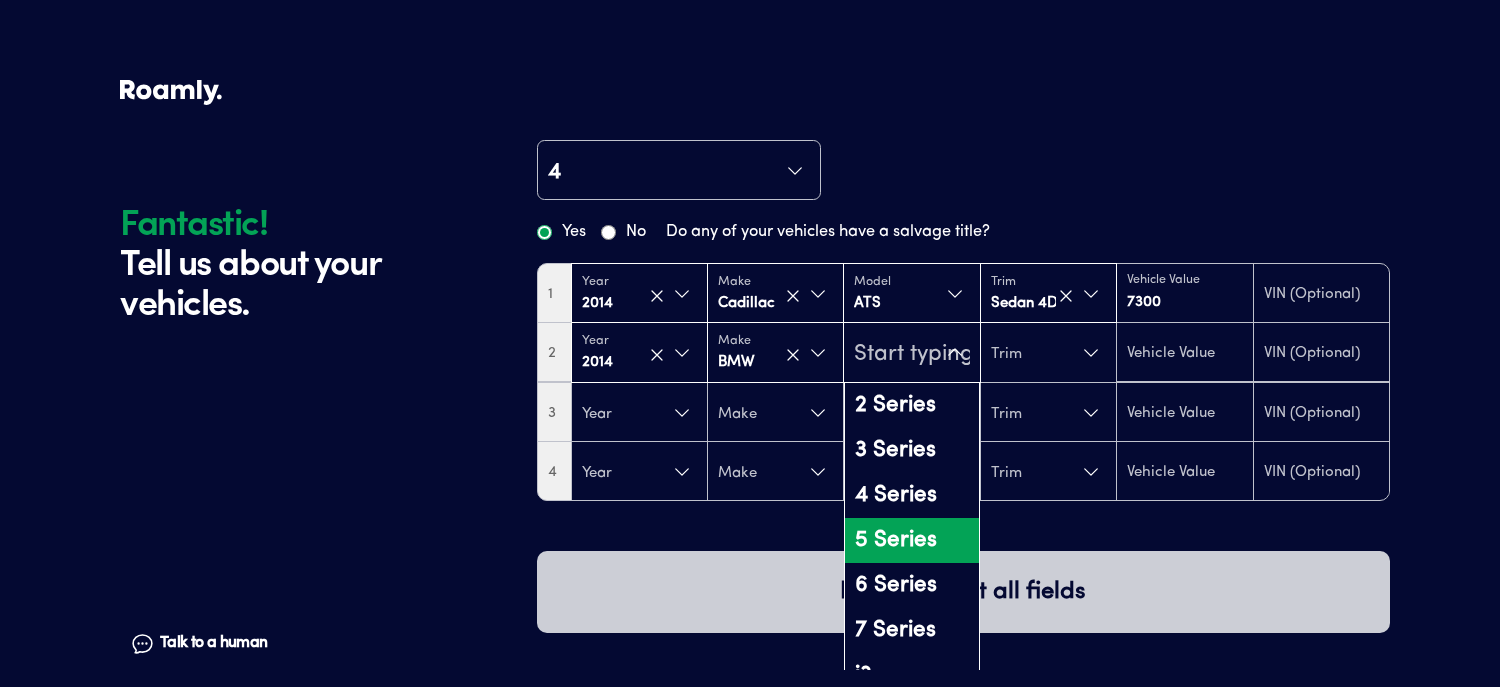 click on "5 Series" at bounding box center (911, 540) 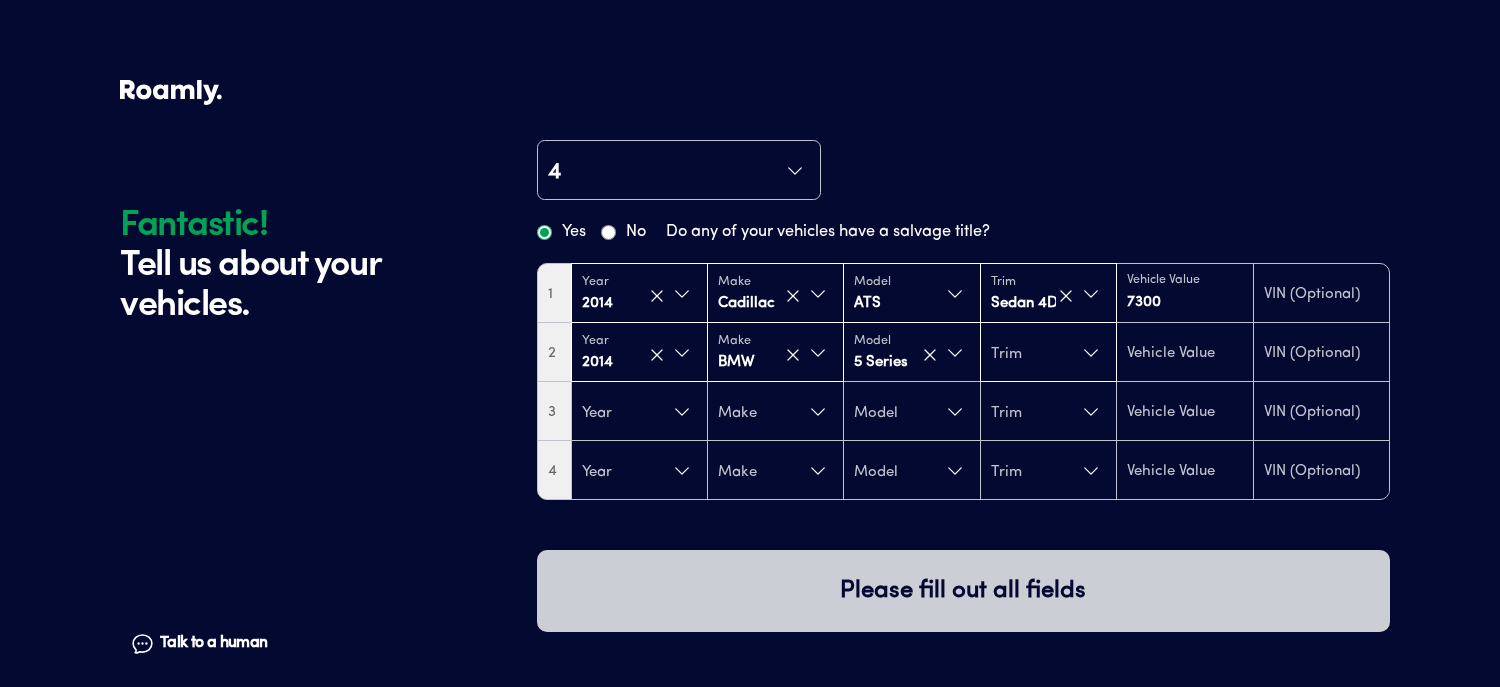 click on "Trim" at bounding box center [1048, 353] 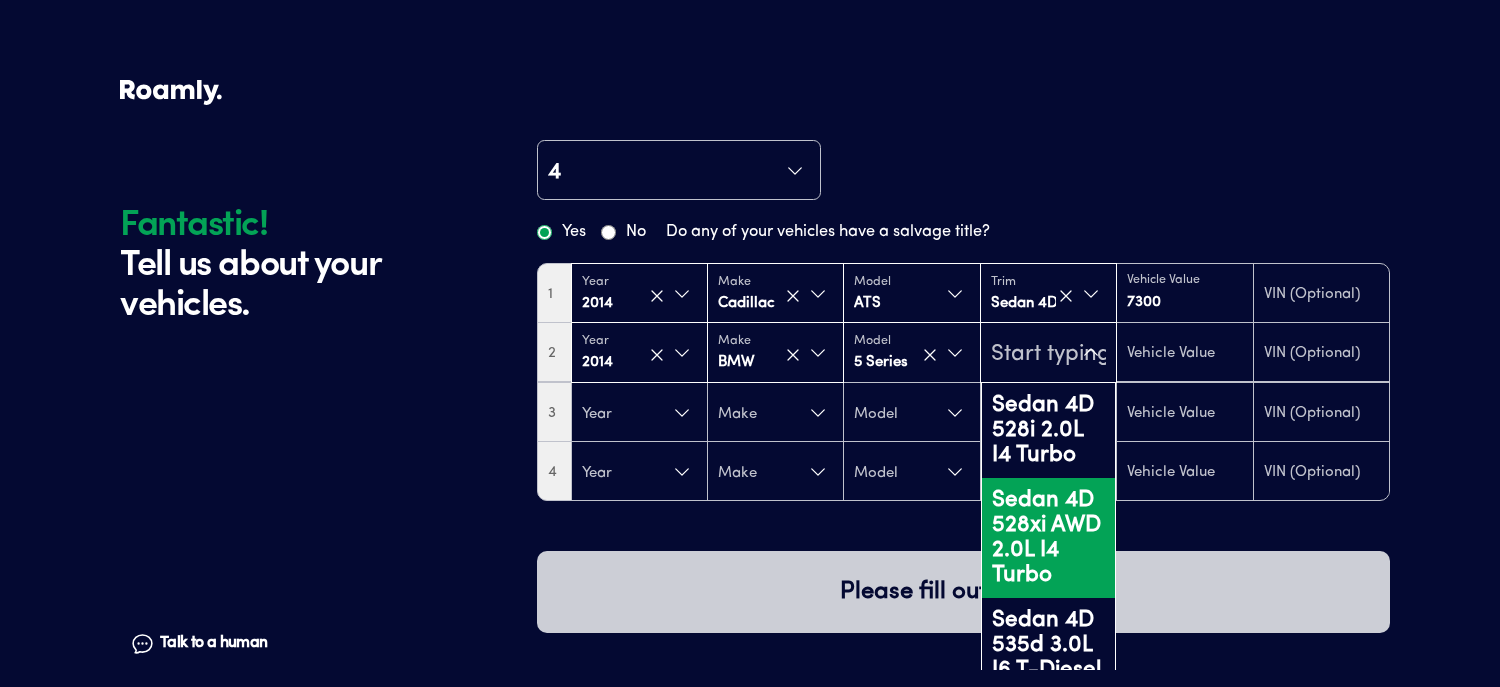 click on "Sedan 4D 528xi AWD 2.0L I4 Turbo" at bounding box center (1048, 538) 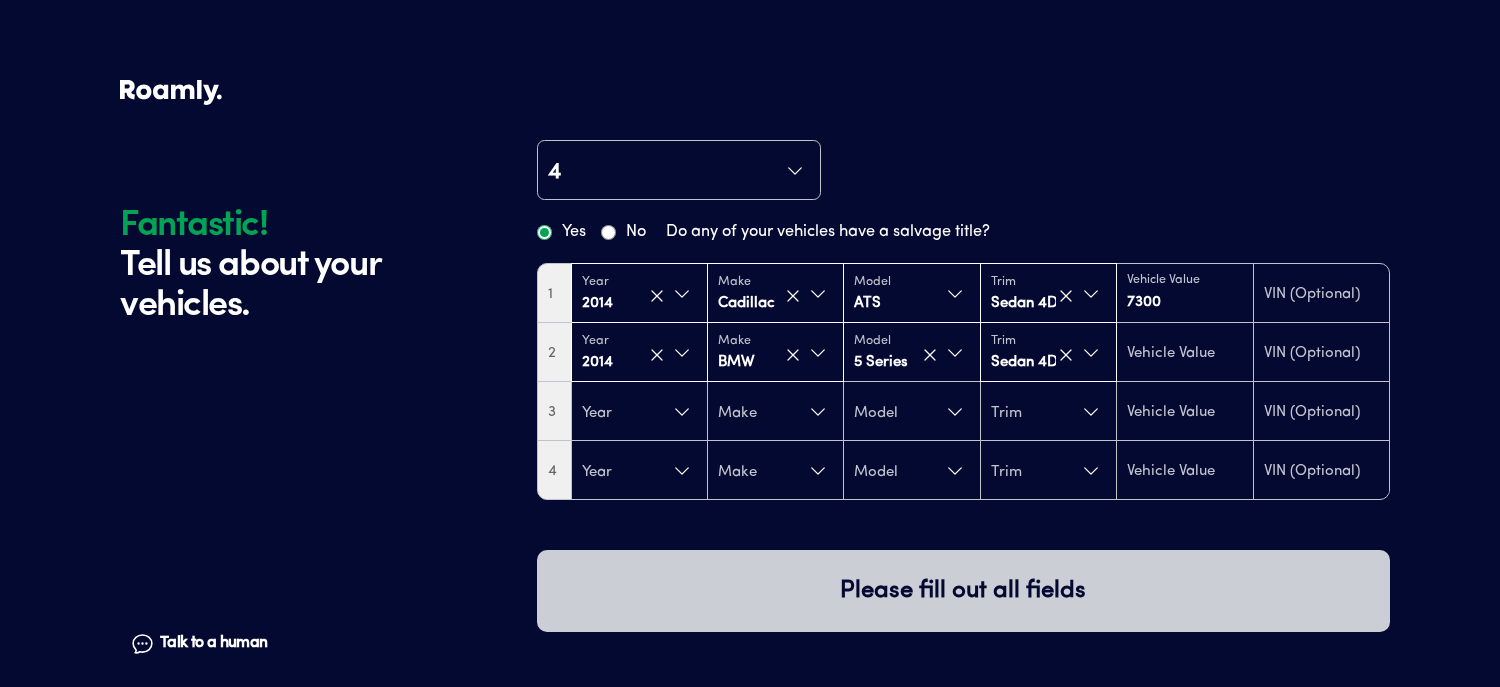 type on "8975" 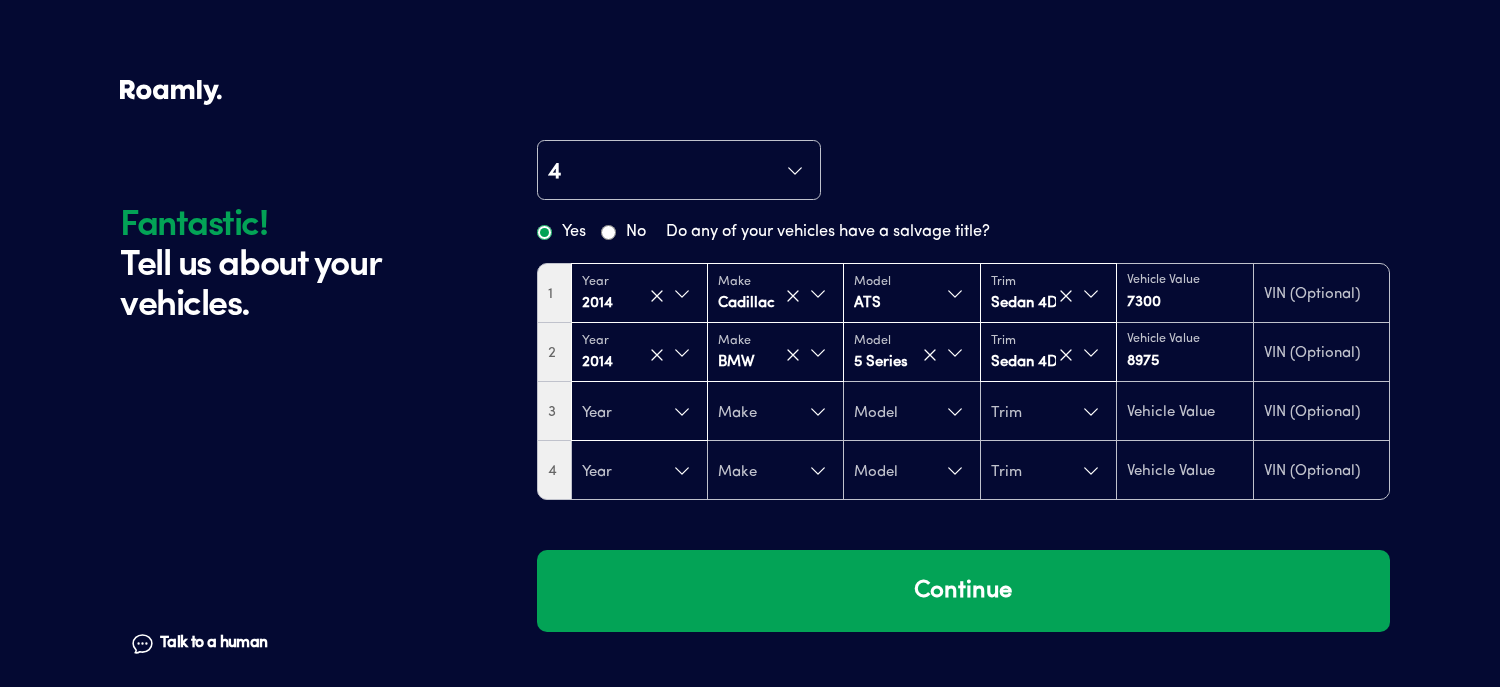 click on "Year" at bounding box center [639, 412] 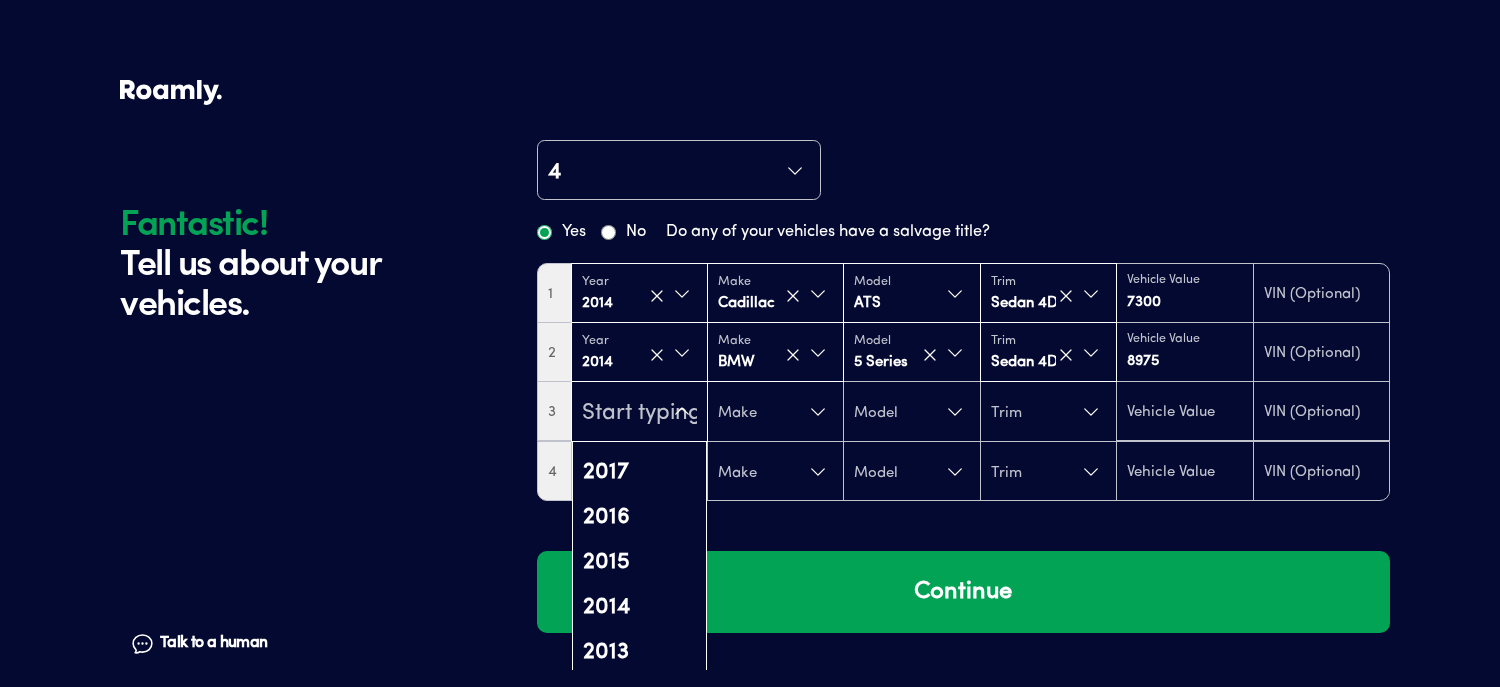 scroll, scrollTop: 466, scrollLeft: 0, axis: vertical 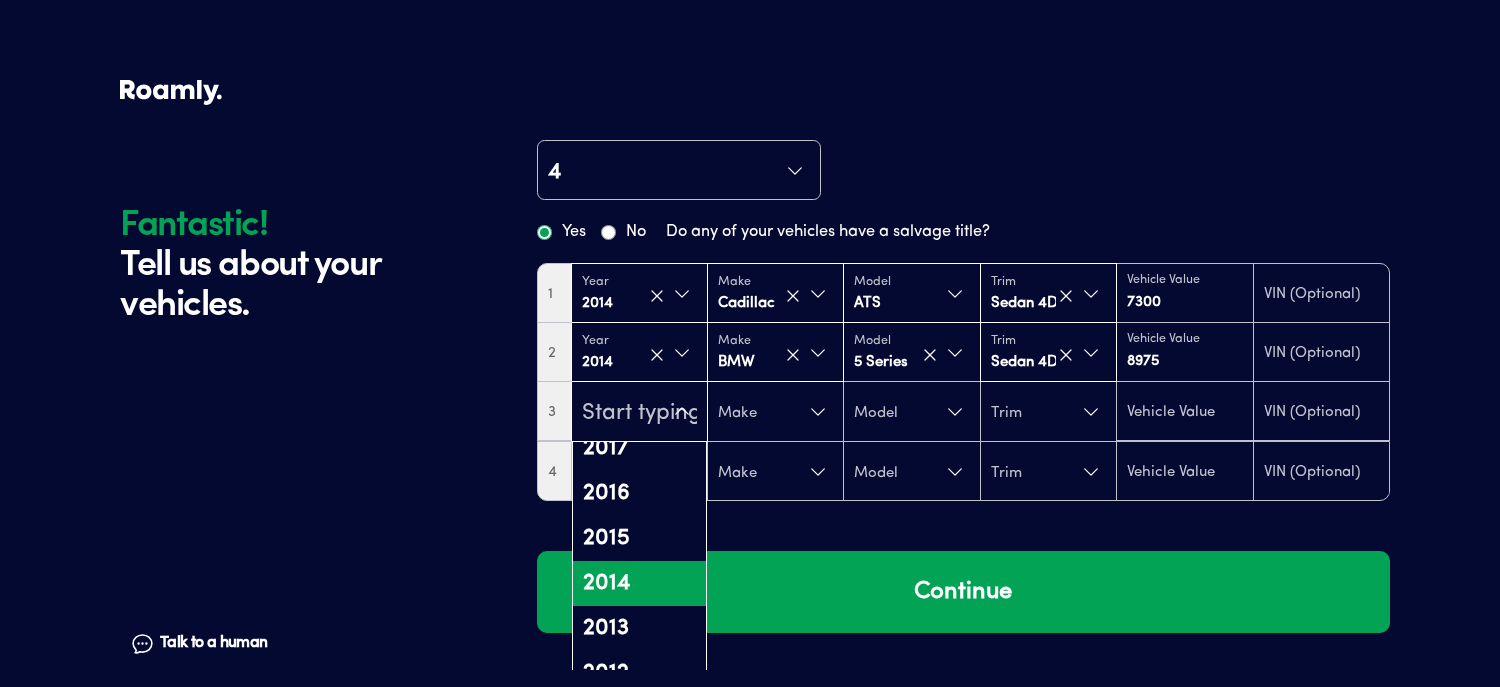 click on "2014" at bounding box center [639, 583] 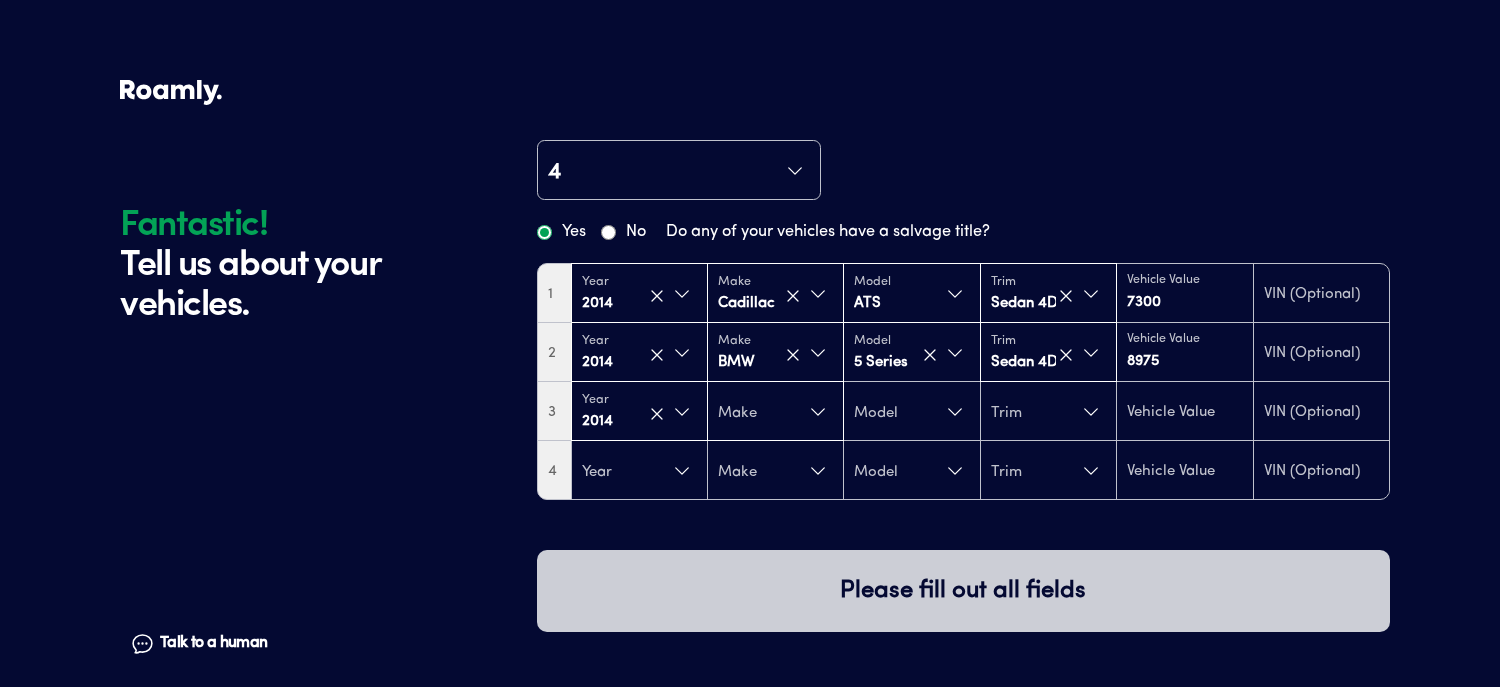 click on "Make" at bounding box center [775, 412] 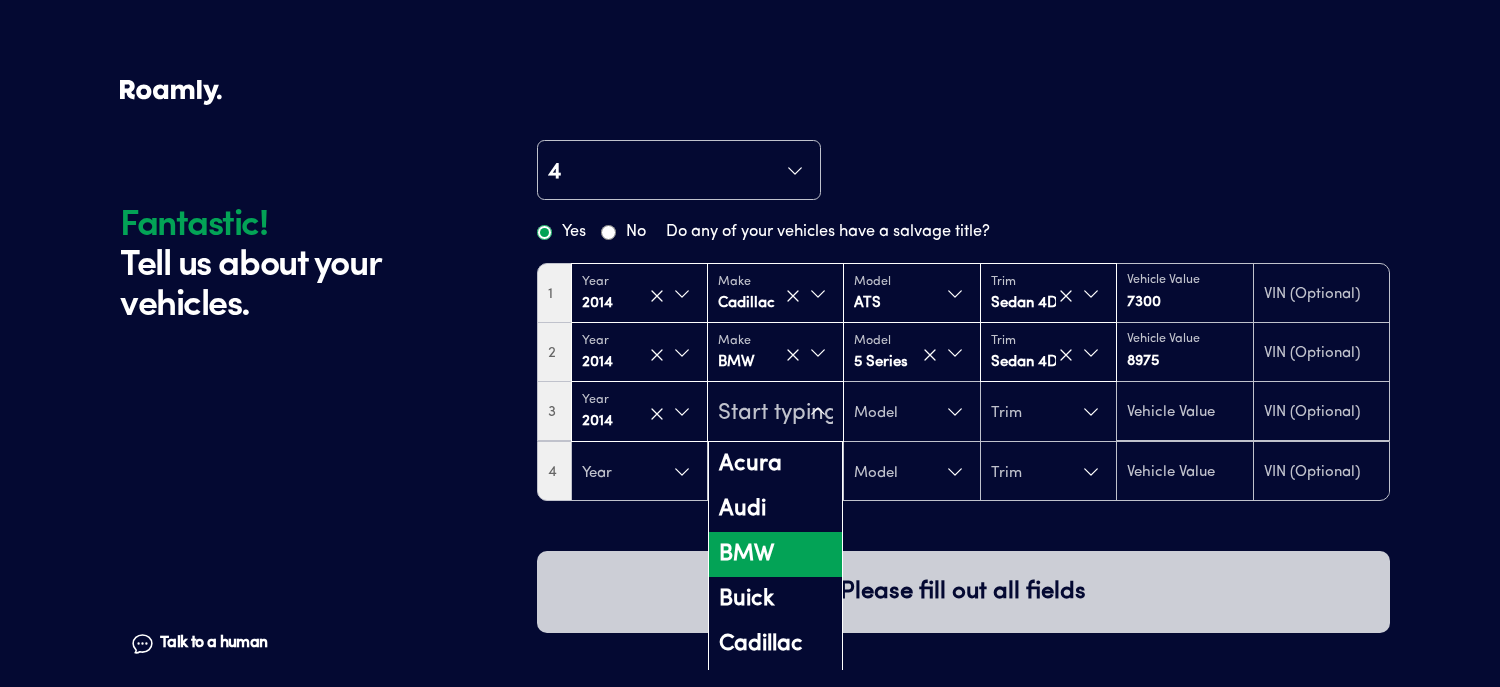 click on "BMW" at bounding box center [775, 554] 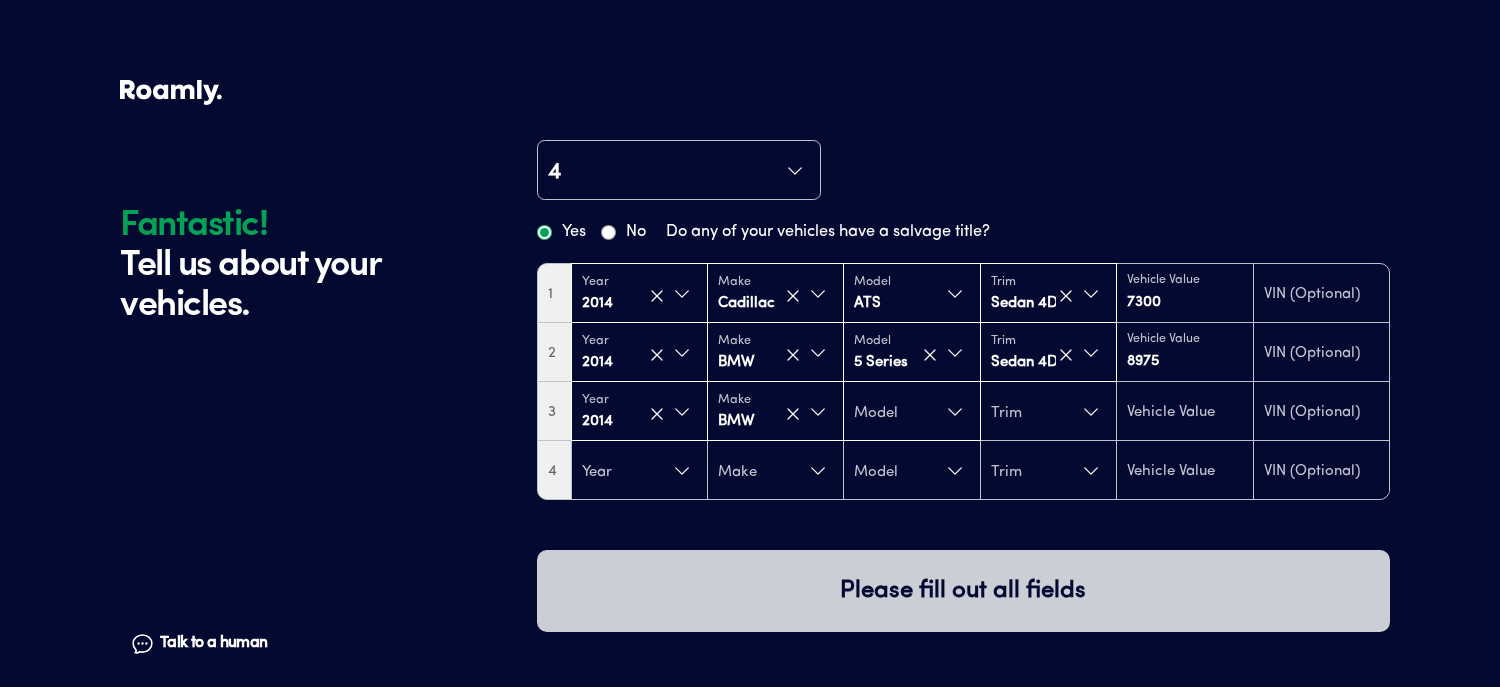 click on "Model" at bounding box center (911, 412) 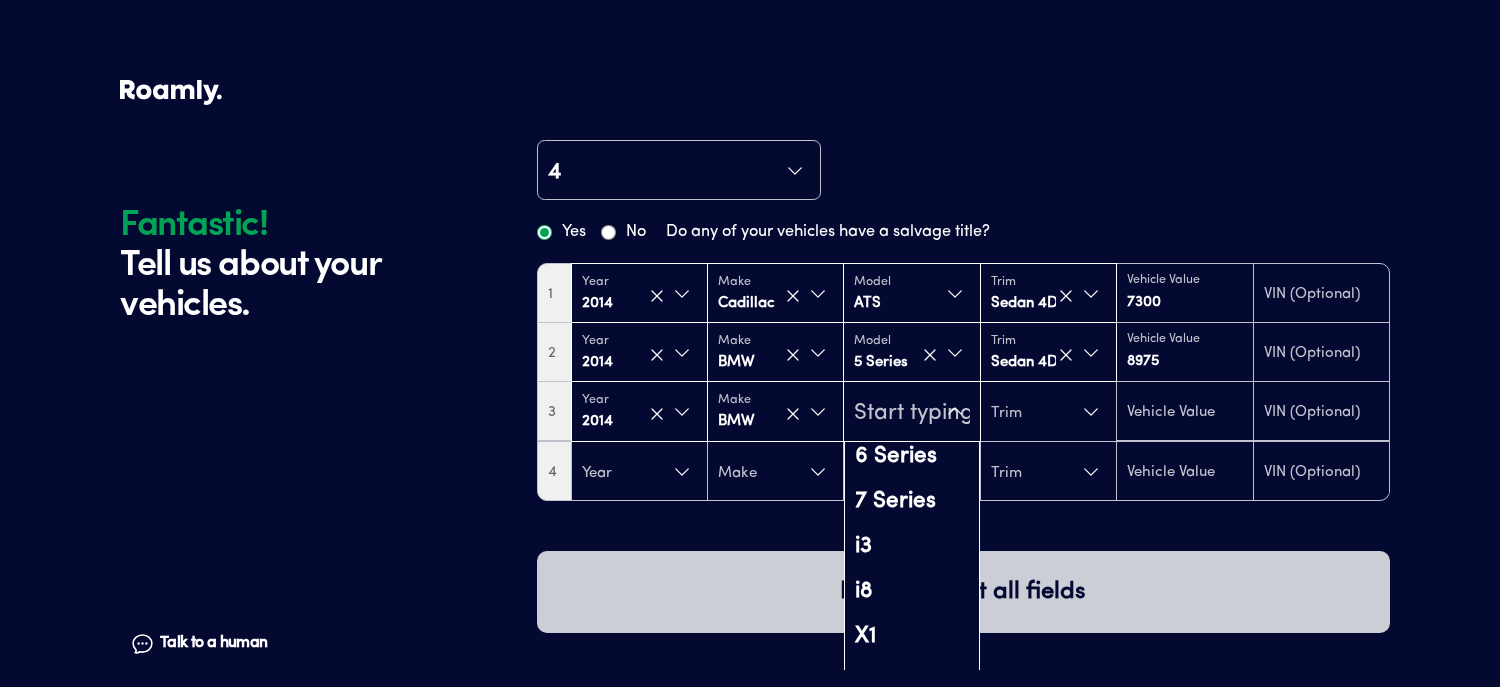 scroll, scrollTop: 233, scrollLeft: 0, axis: vertical 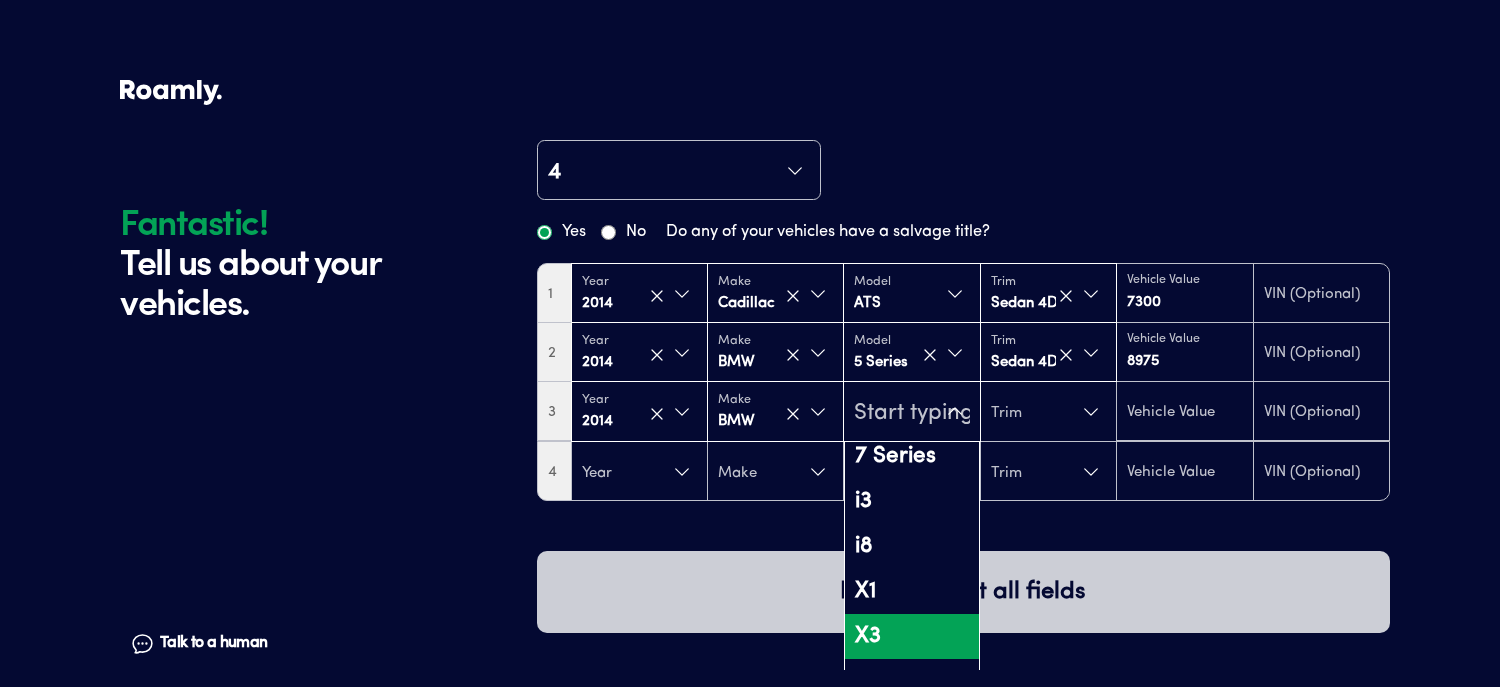 click on "X3" at bounding box center [911, 636] 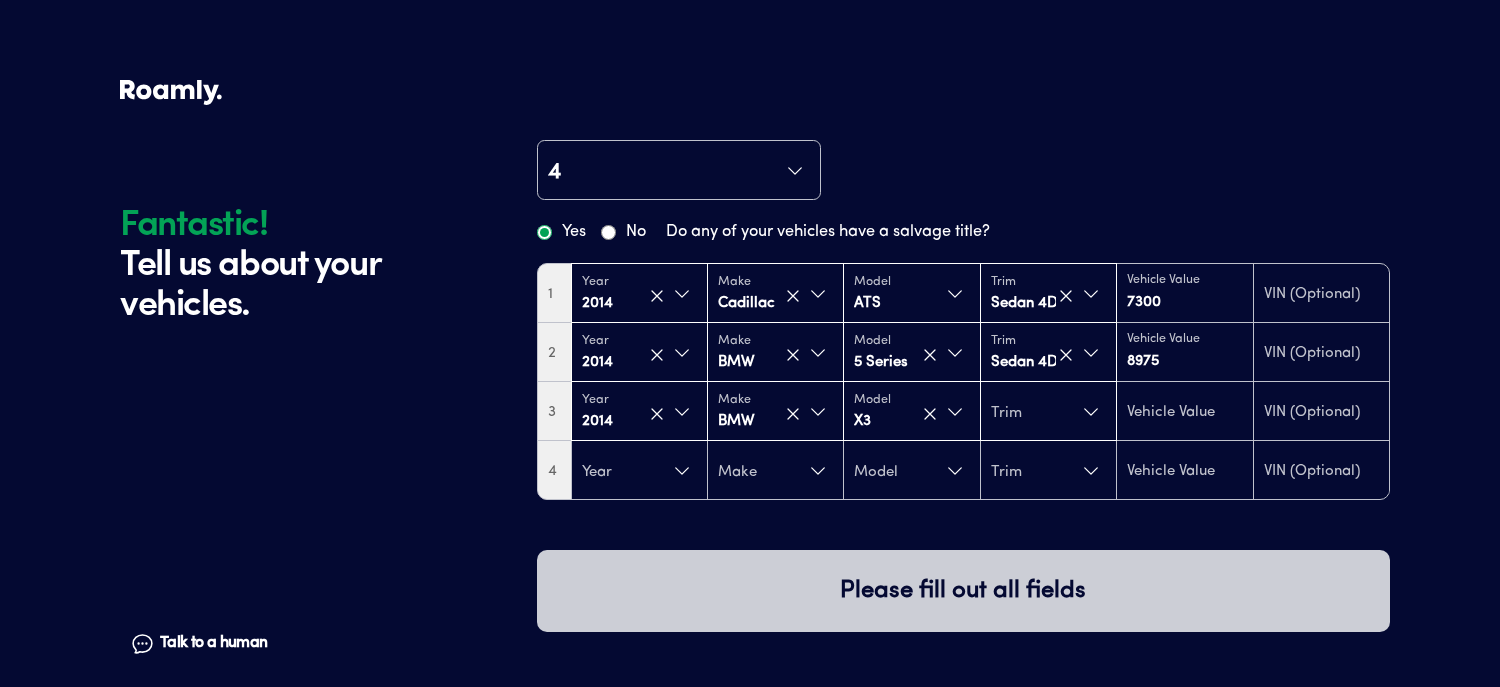 click on "Trim" at bounding box center (1048, 412) 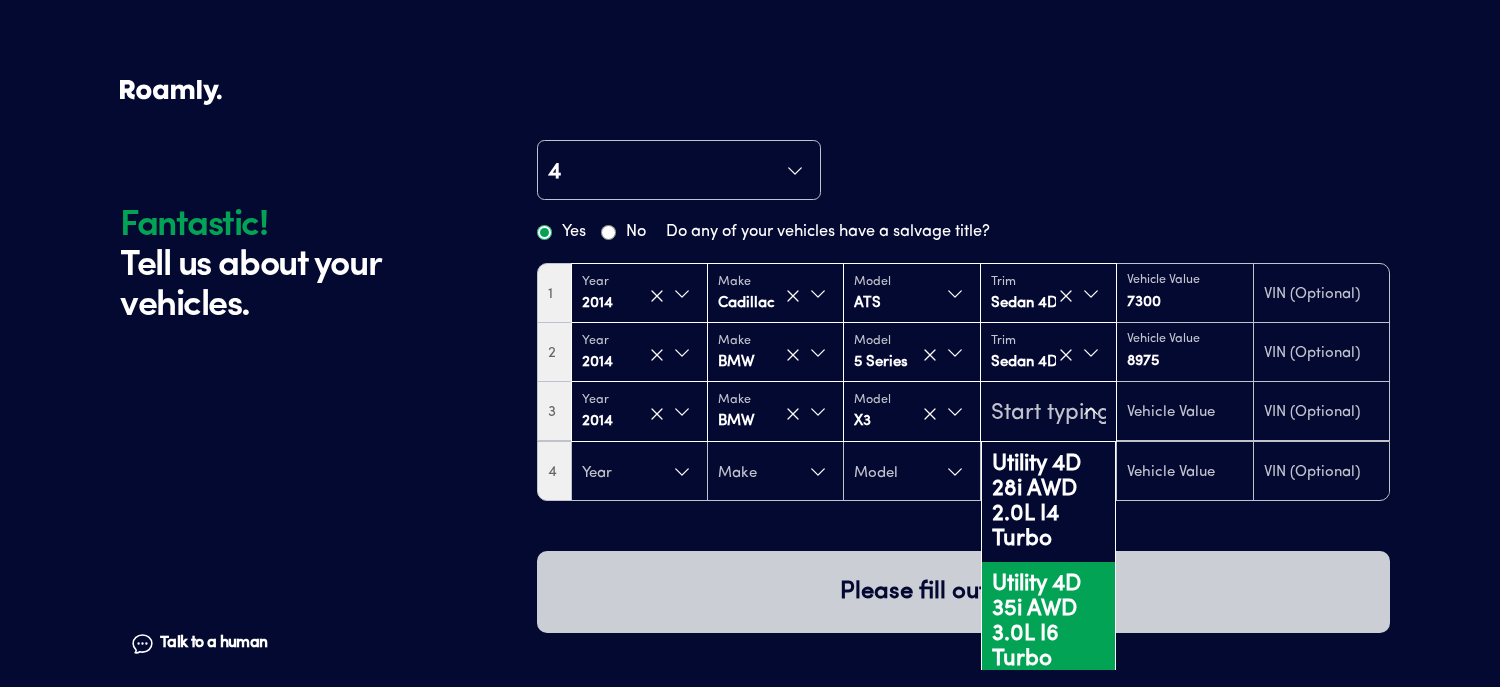 scroll, scrollTop: 93, scrollLeft: 0, axis: vertical 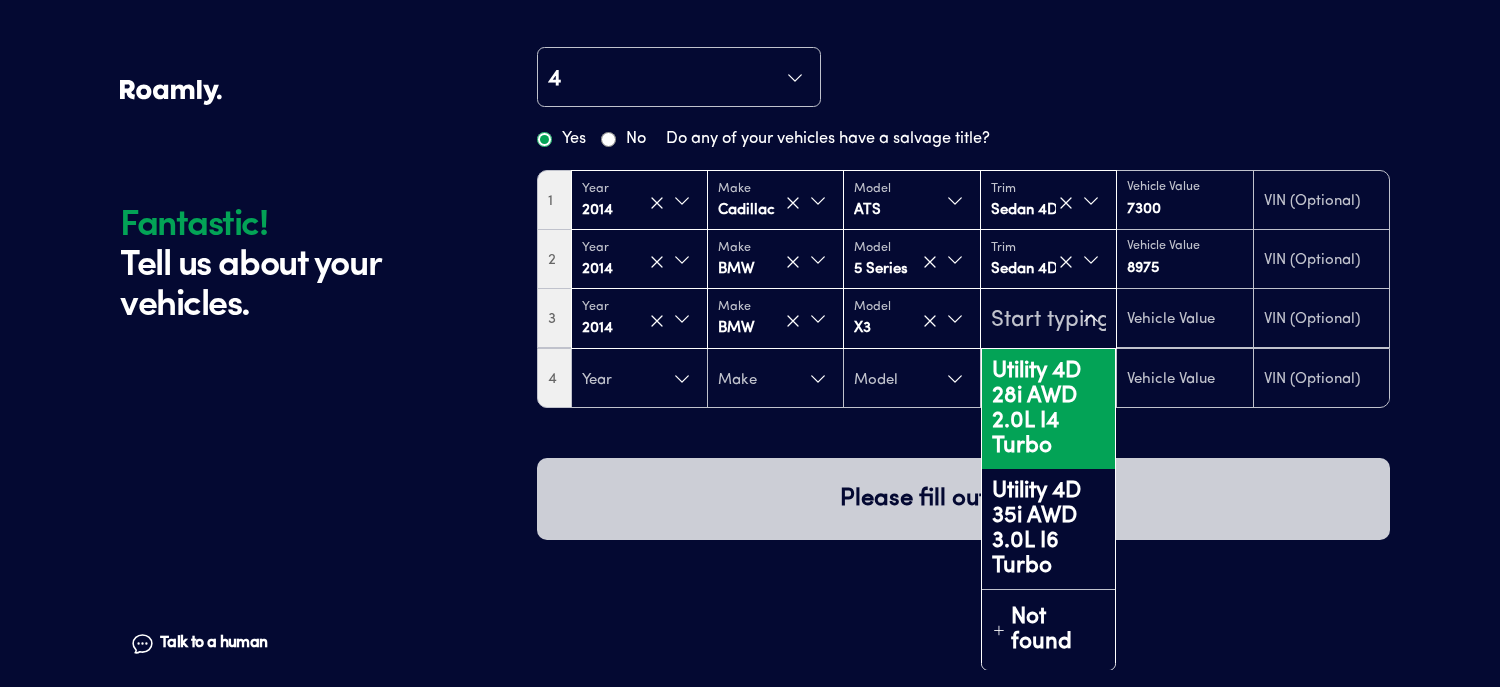 click on "Utility 4D 28i AWD 2.0L I4 Turbo" at bounding box center (1048, 409) 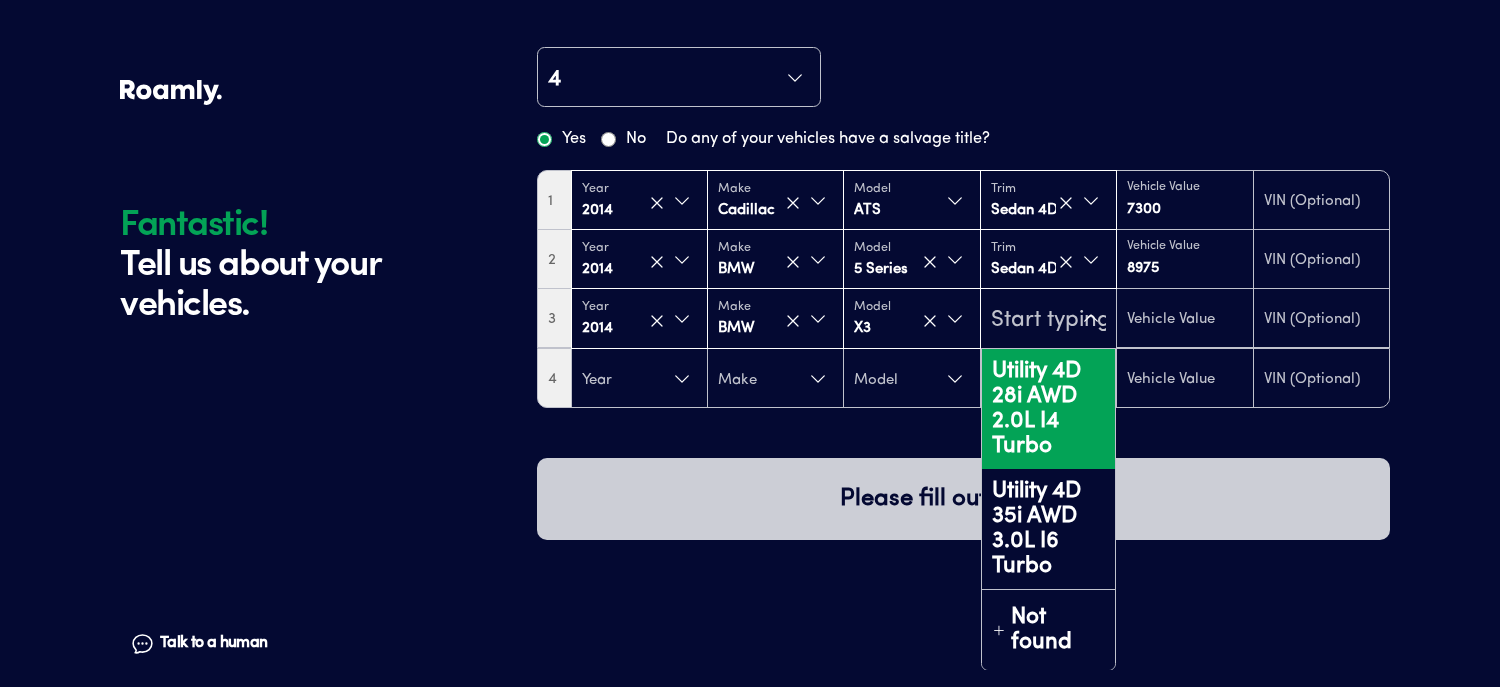 type on "6375" 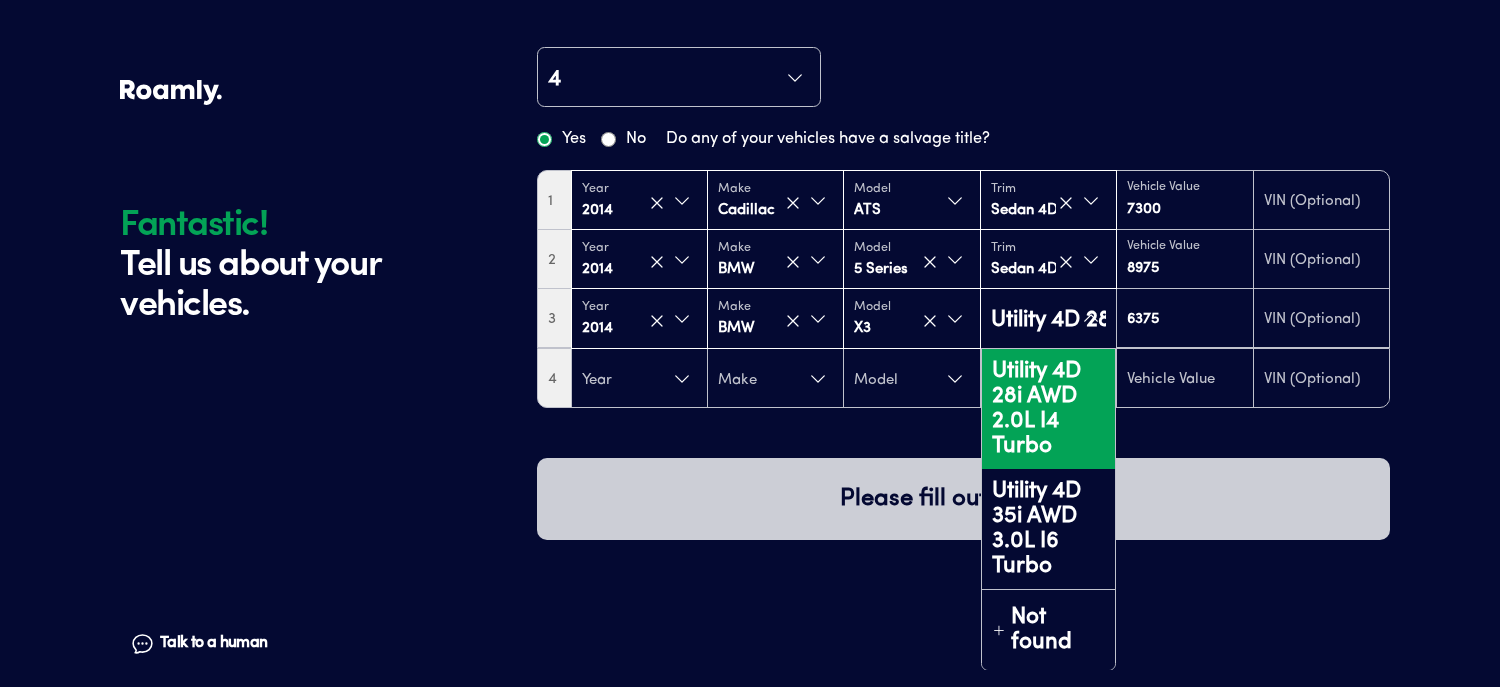 scroll, scrollTop: 0, scrollLeft: 0, axis: both 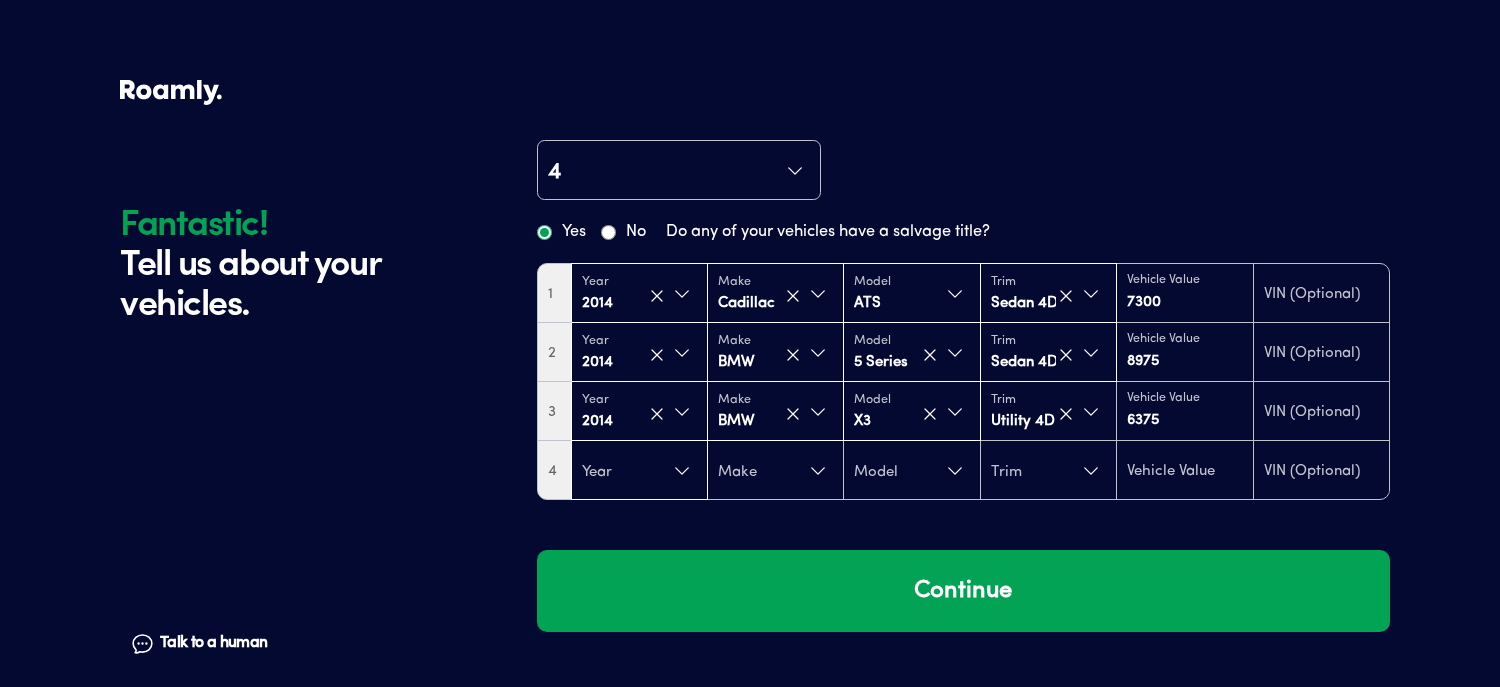 click on "Year" at bounding box center (639, 471) 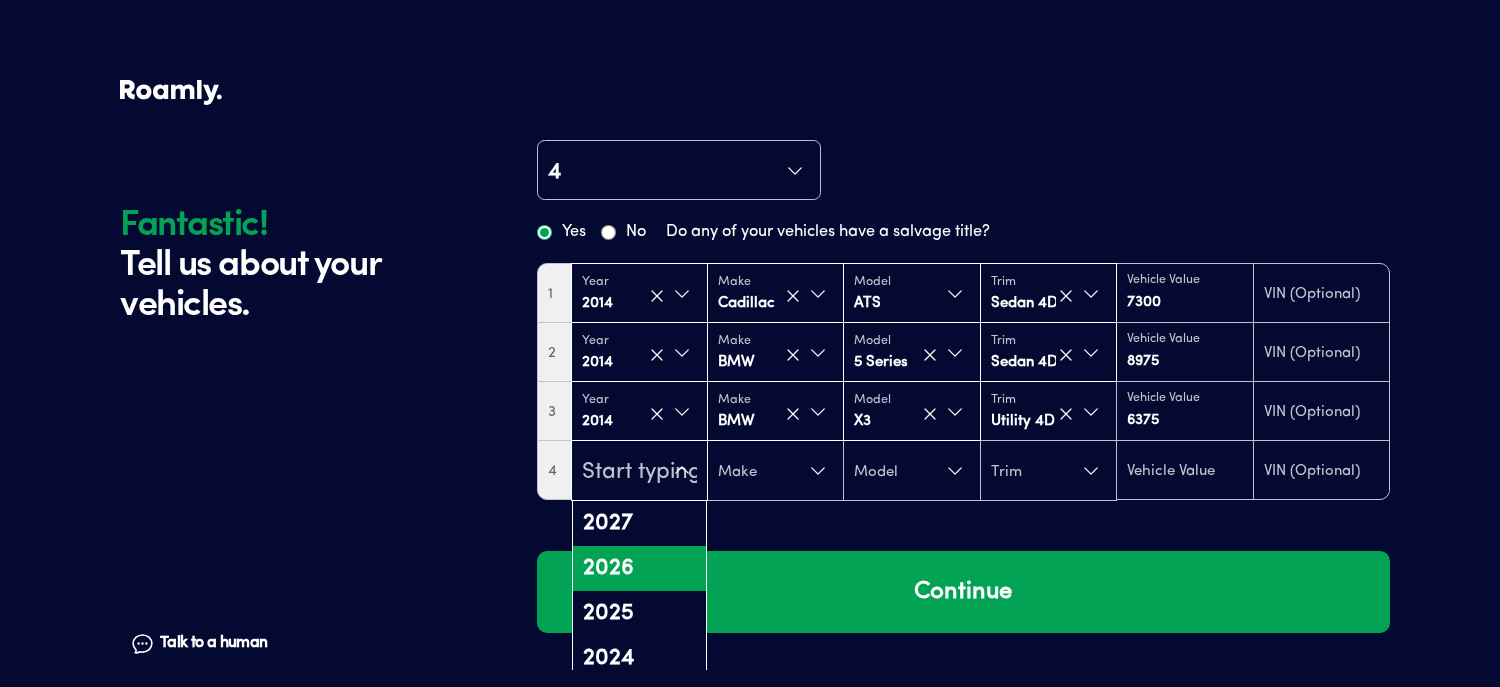 scroll, scrollTop: 466, scrollLeft: 0, axis: vertical 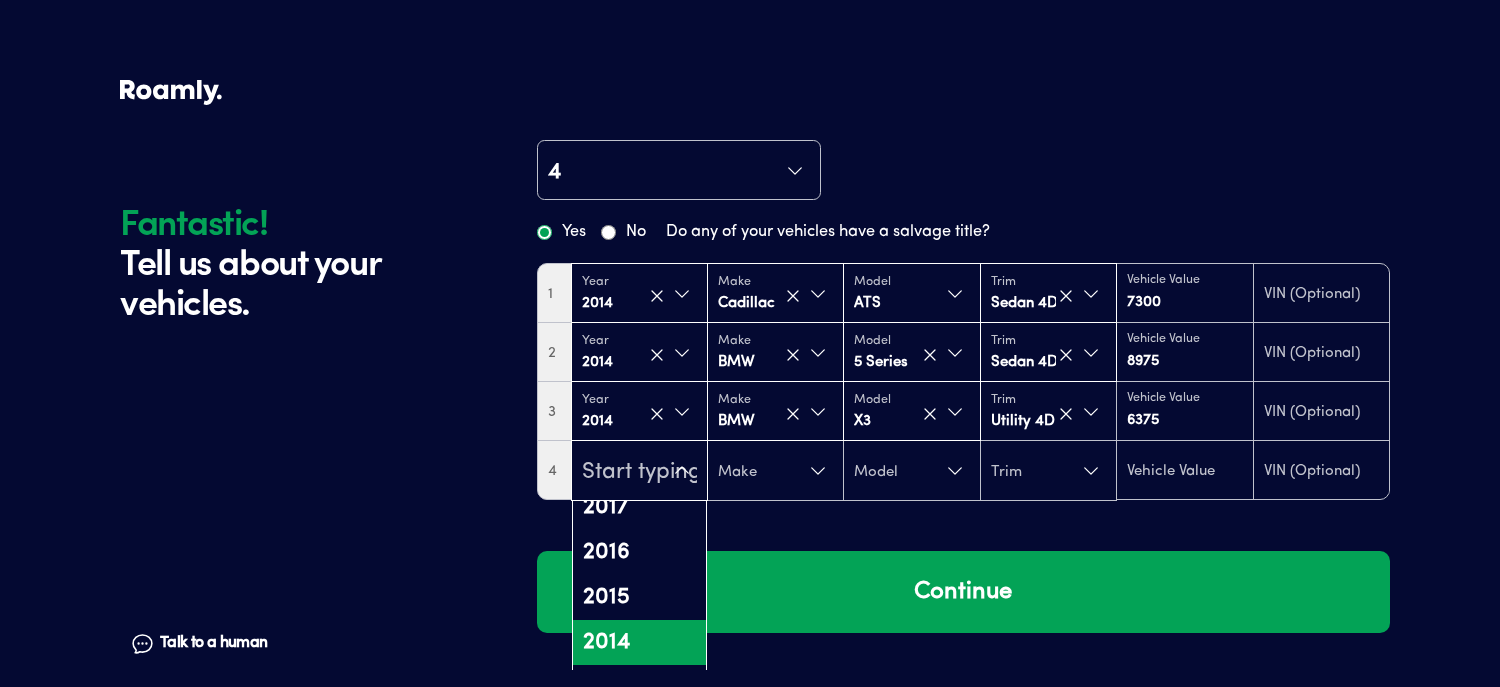 click on "2014" at bounding box center (639, 642) 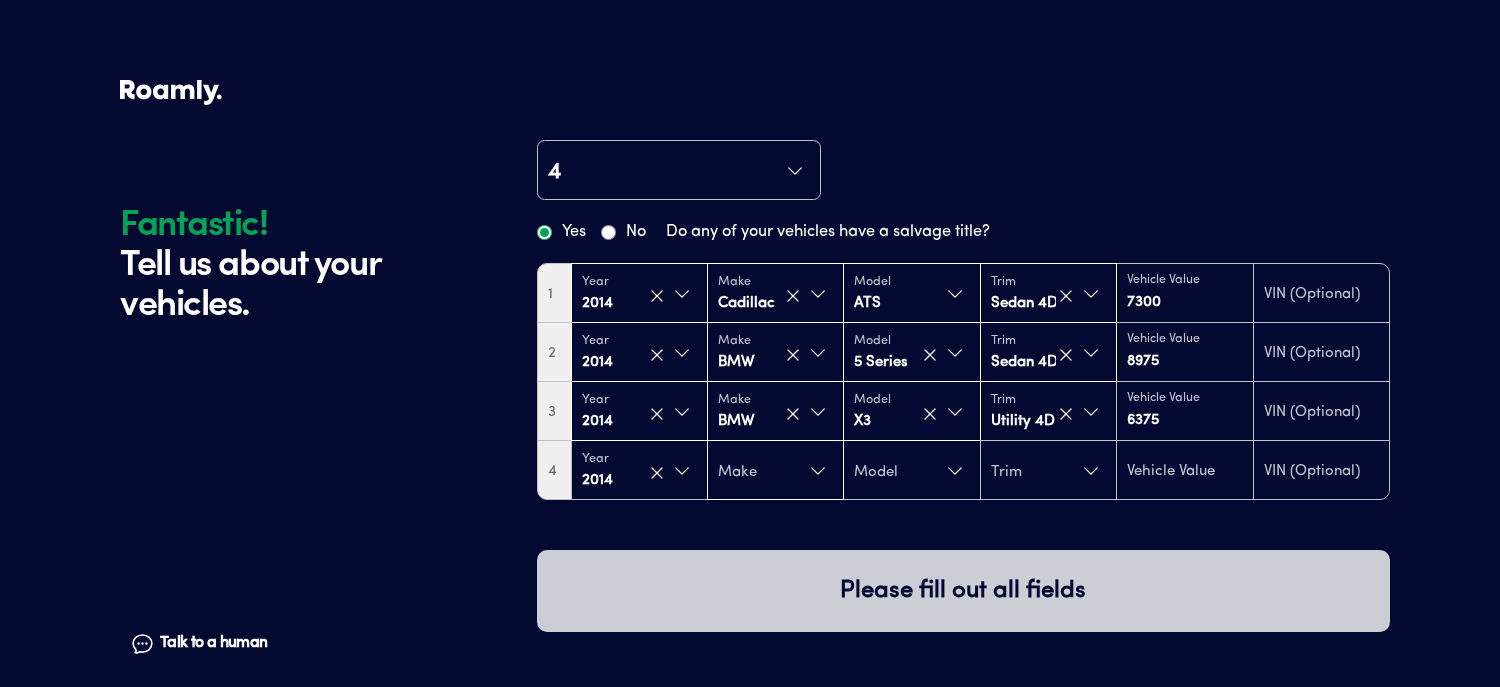 click on "Make" at bounding box center (775, 471) 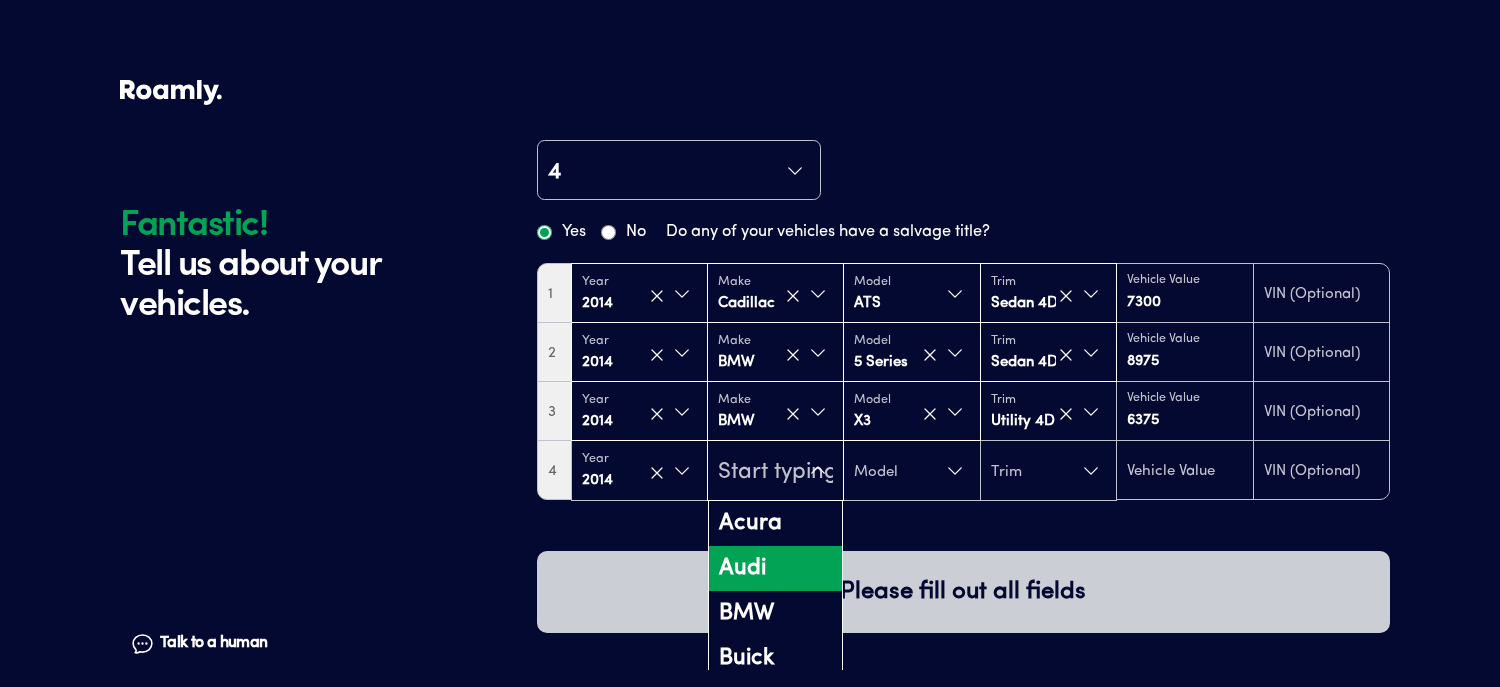 click on "Audi" at bounding box center (775, 568) 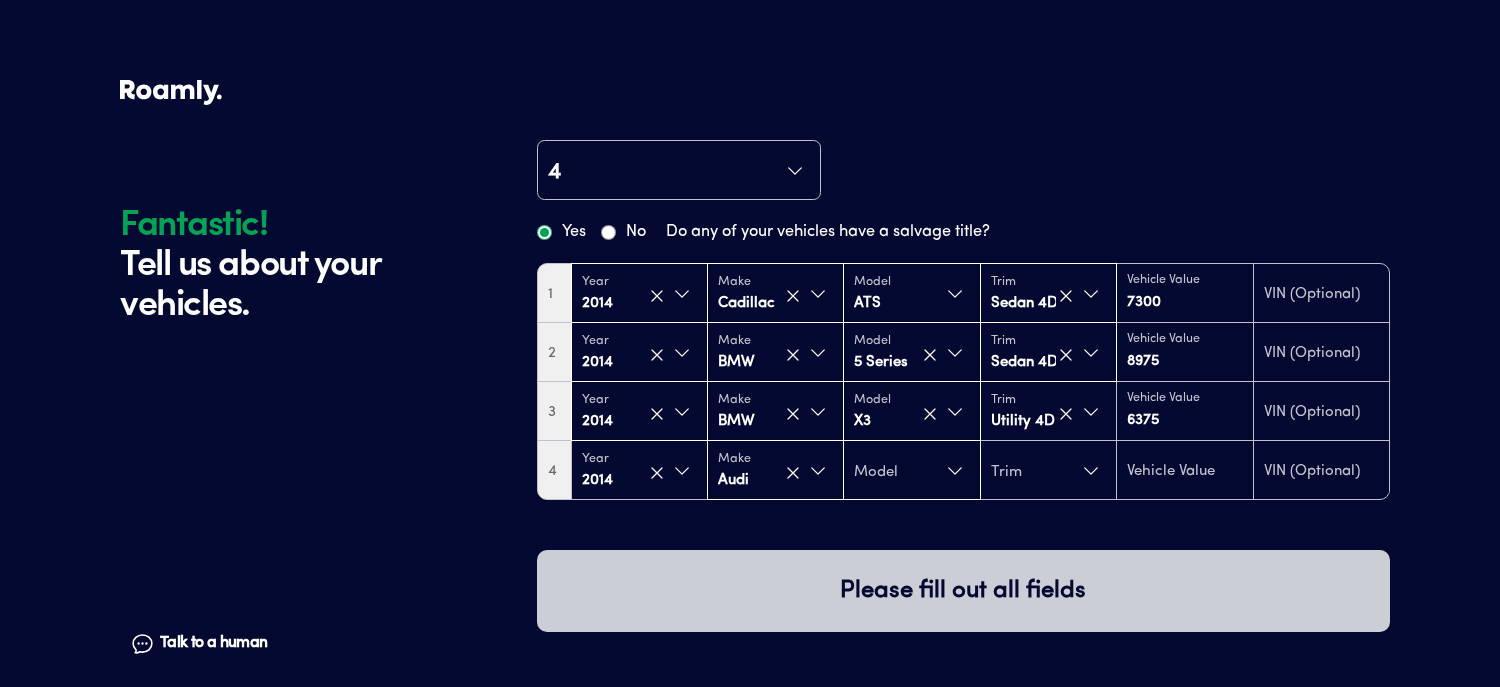 click on "Model" at bounding box center (911, 471) 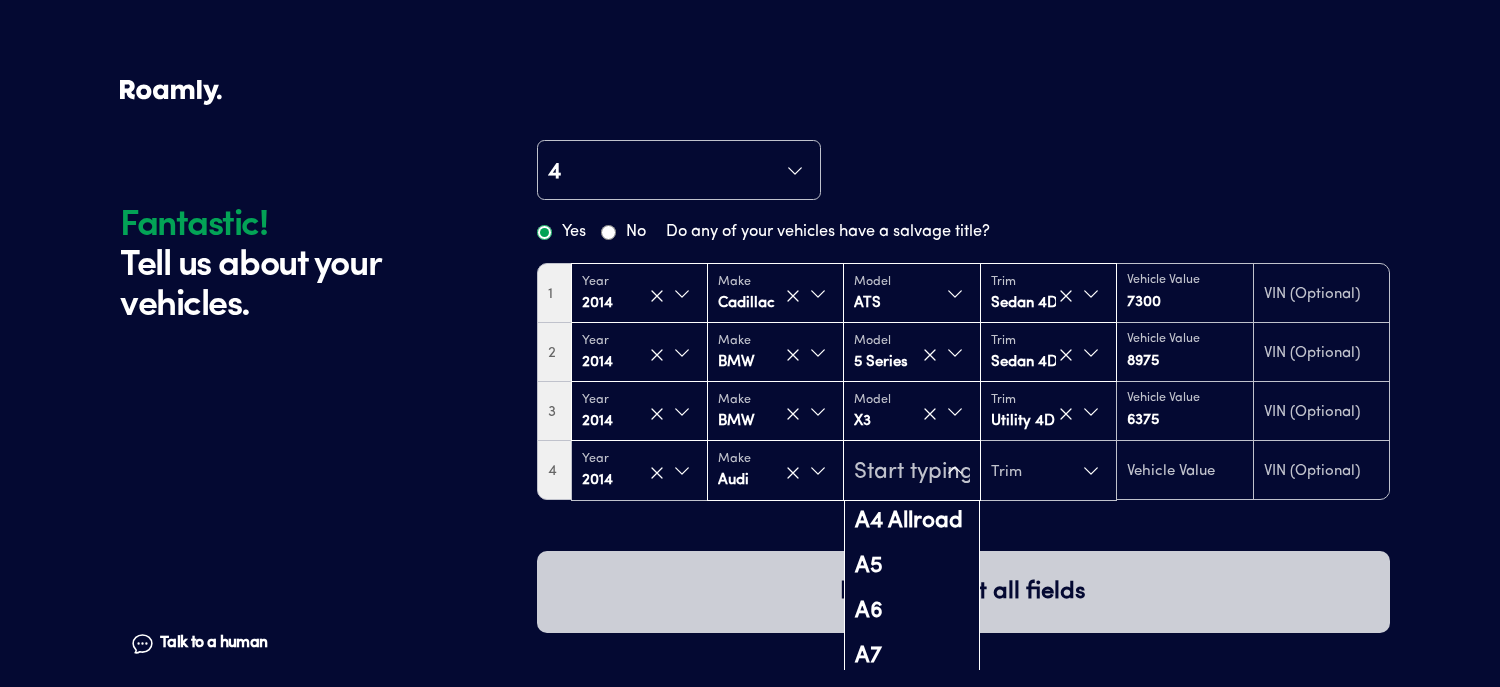 scroll, scrollTop: 0, scrollLeft: 0, axis: both 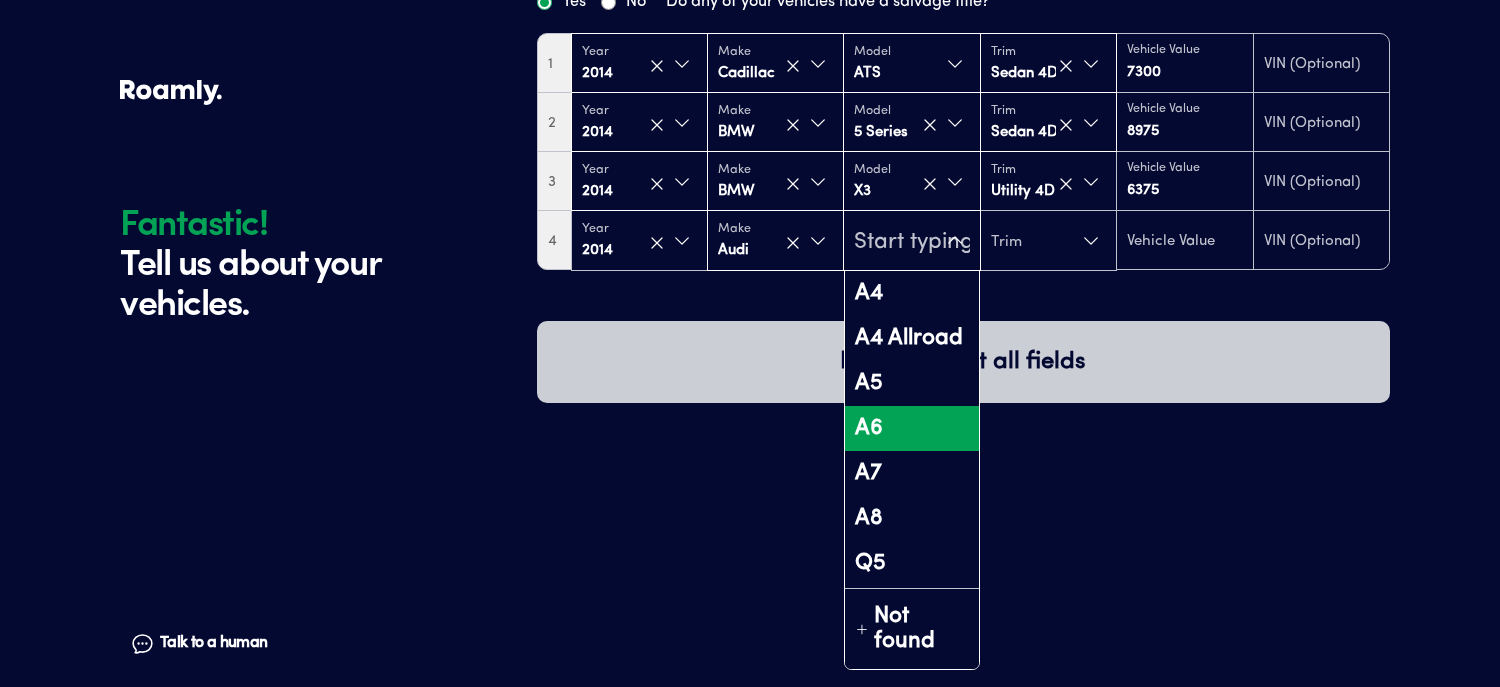 click on "A6" at bounding box center [911, 428] 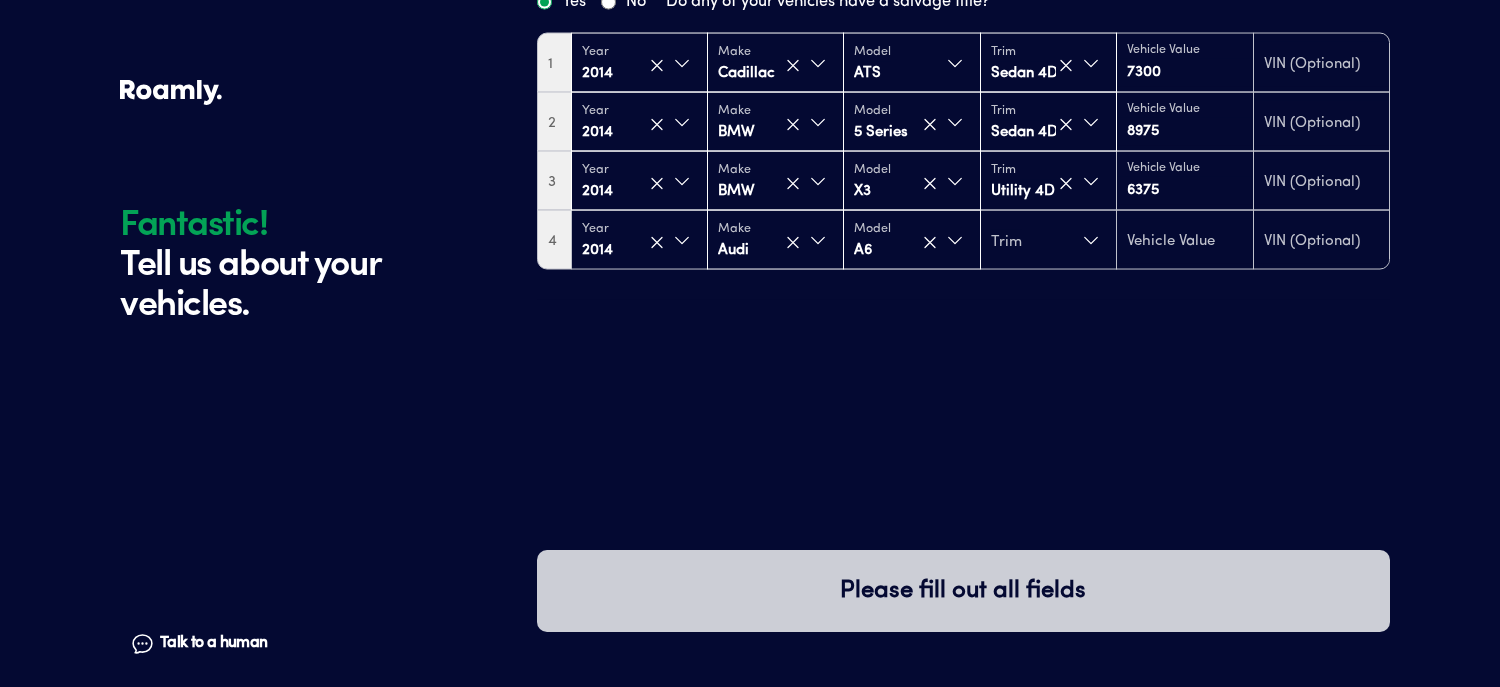scroll, scrollTop: 0, scrollLeft: 0, axis: both 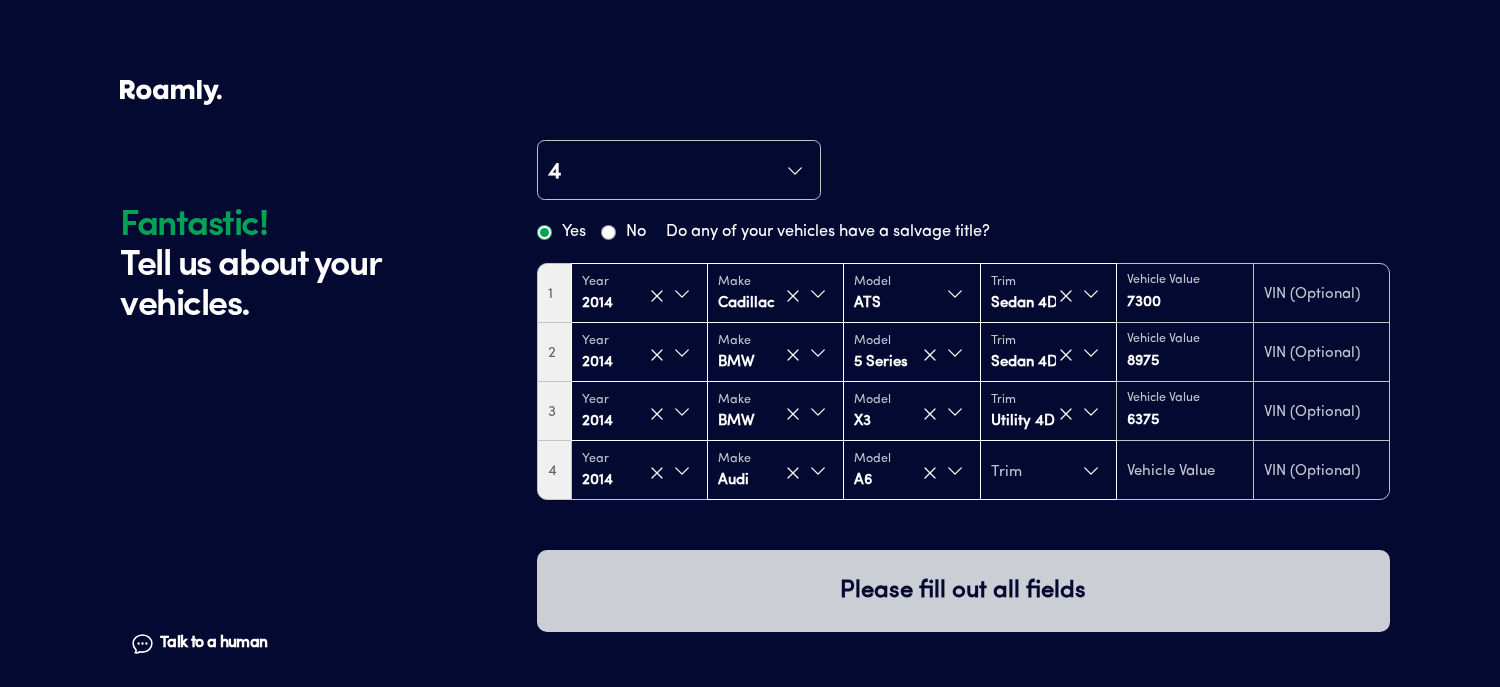 click on "Trim" at bounding box center [1048, 471] 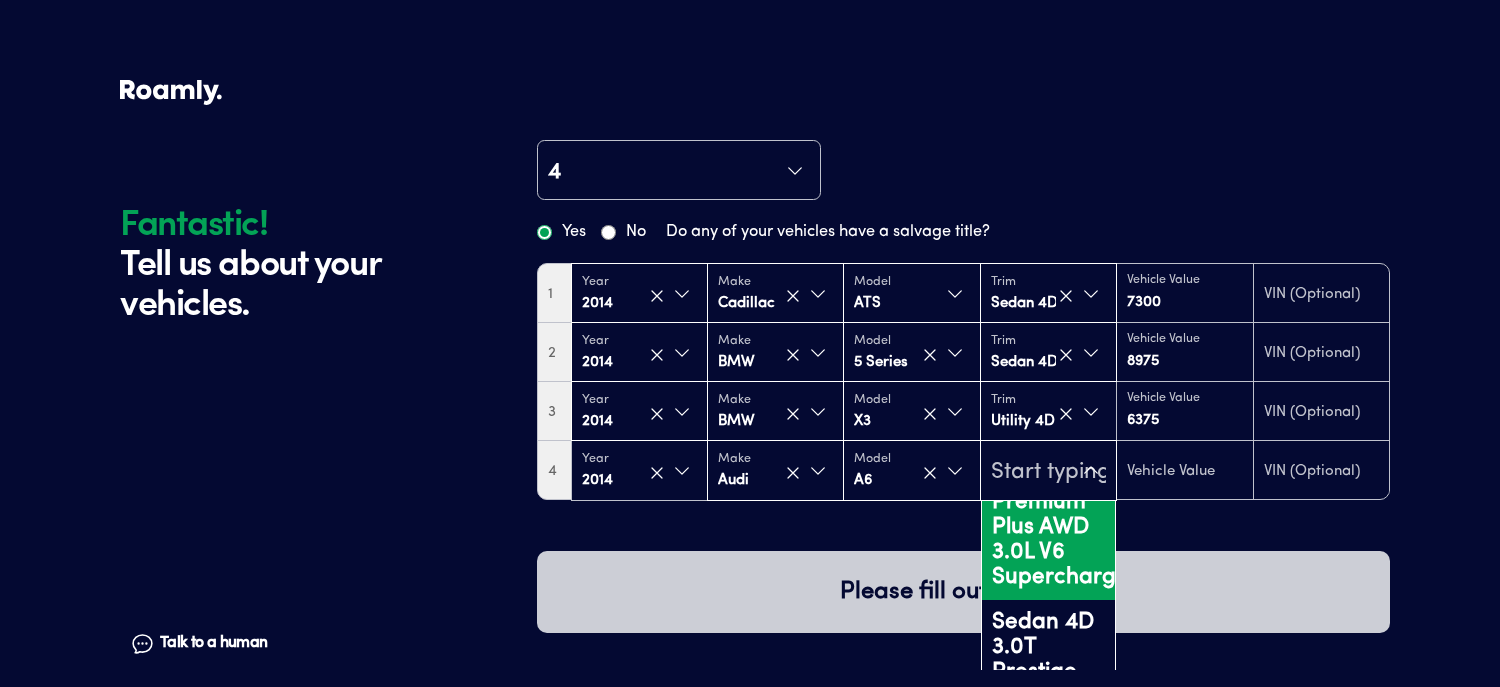 scroll, scrollTop: 700, scrollLeft: 0, axis: vertical 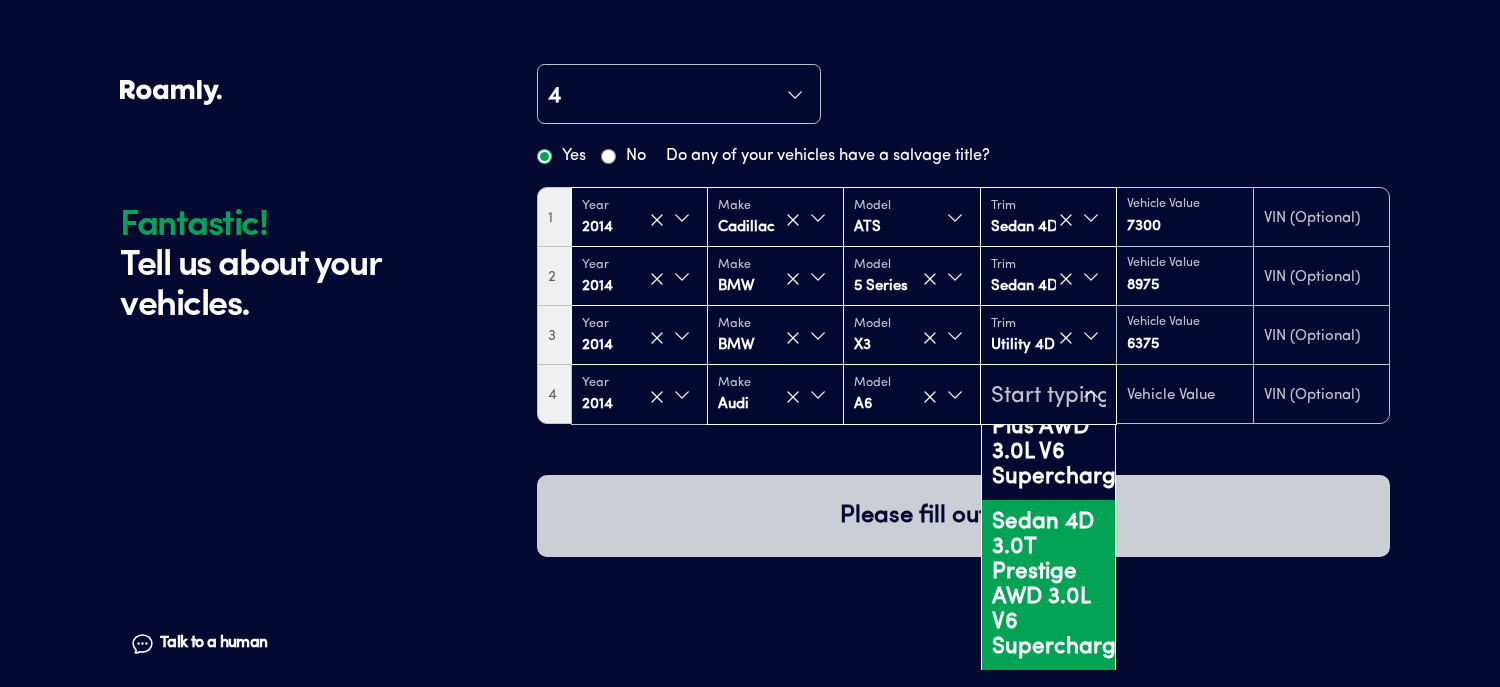 click on "Sedan 4D 3.0T Prestige AWD 3.0L V6 Supercharged" at bounding box center (1048, 585) 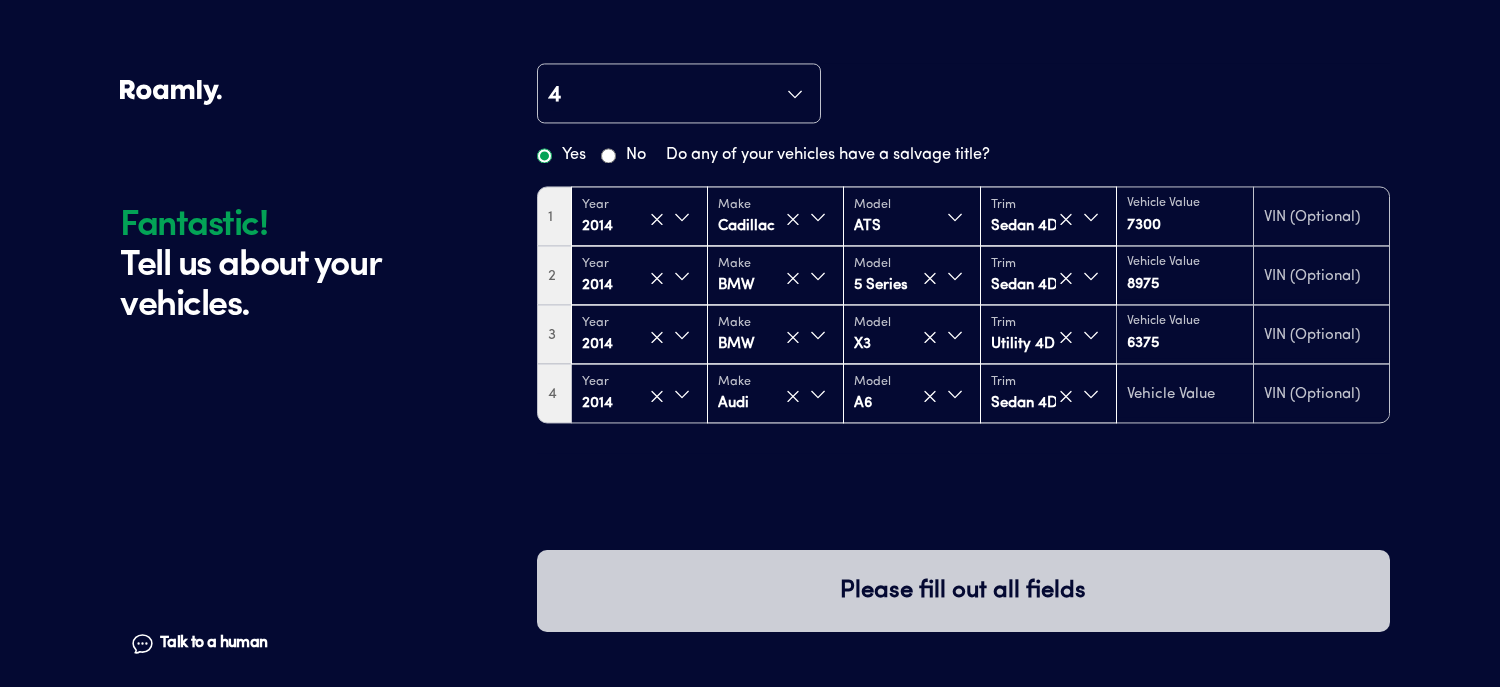 scroll, scrollTop: 0, scrollLeft: 0, axis: both 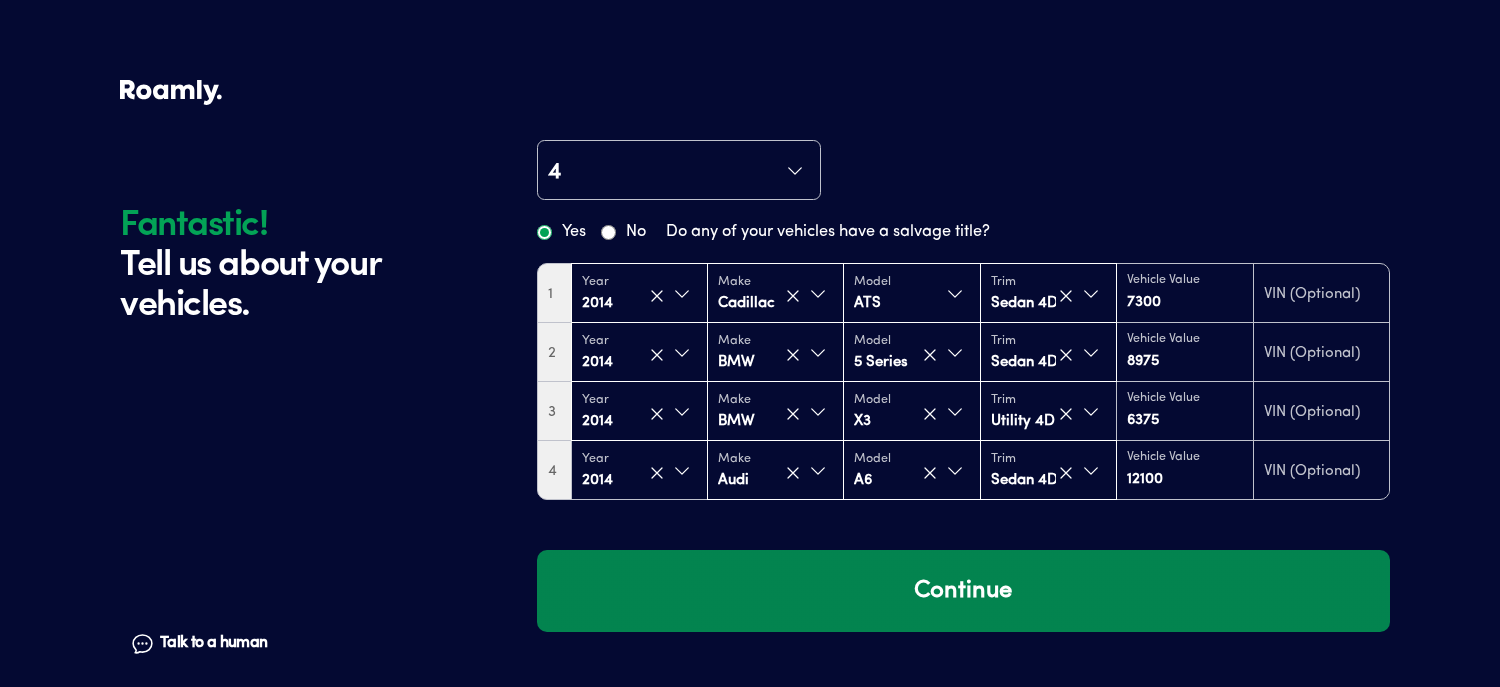 click on "Continue" at bounding box center (963, 591) 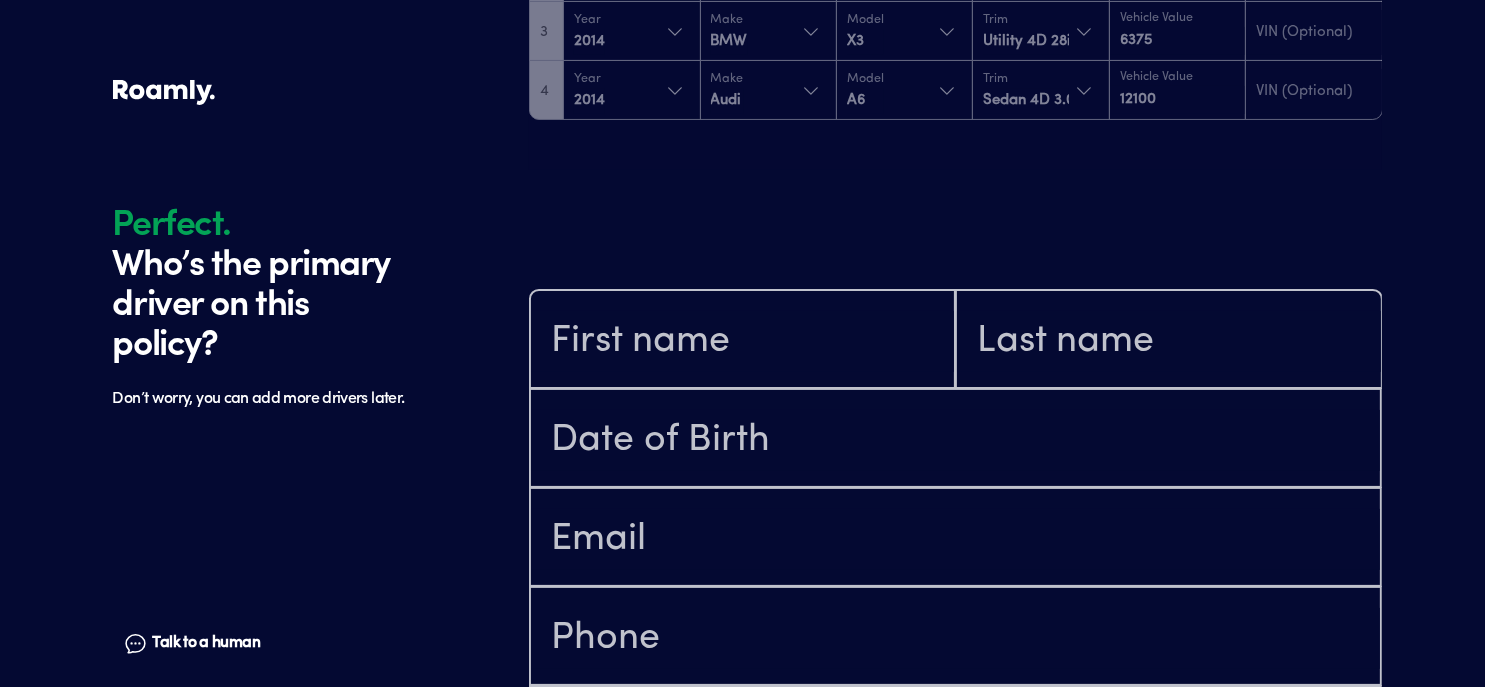 scroll, scrollTop: 466, scrollLeft: 0, axis: vertical 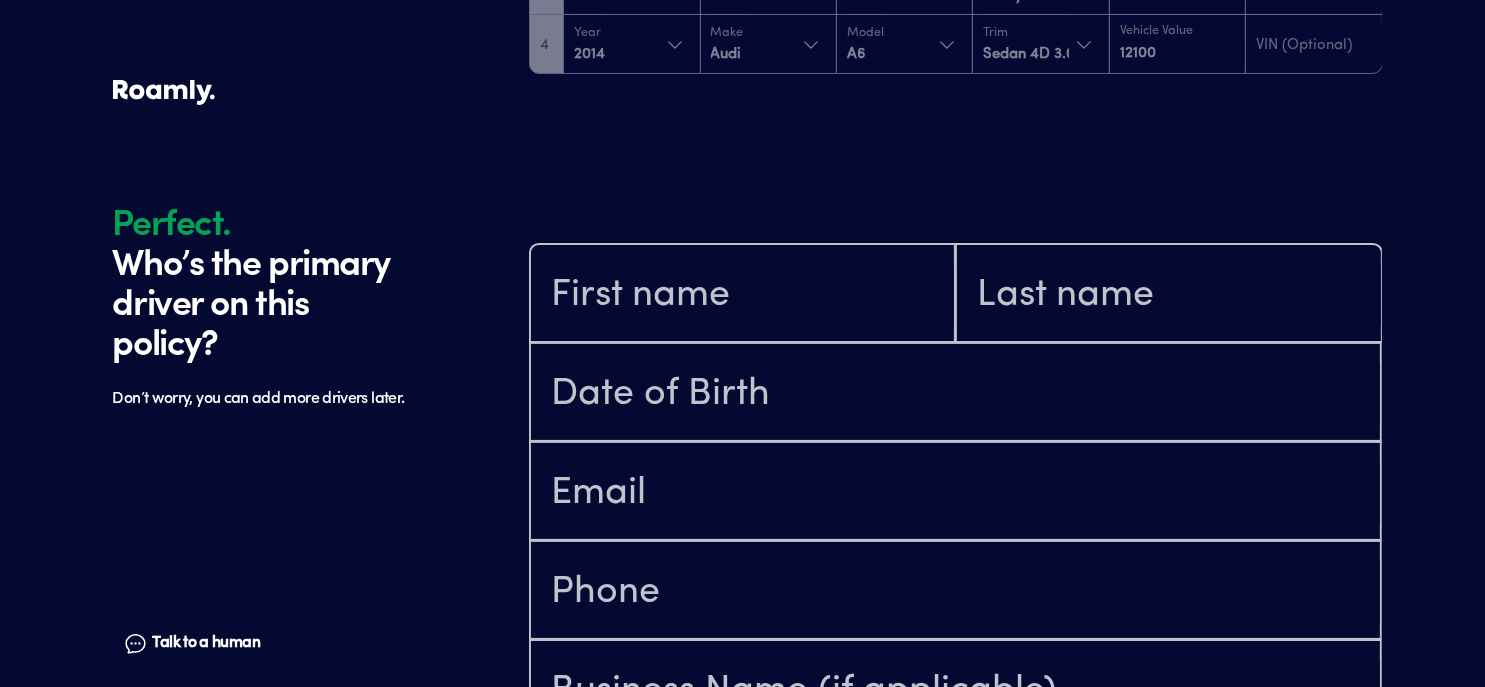 click at bounding box center (742, 293) 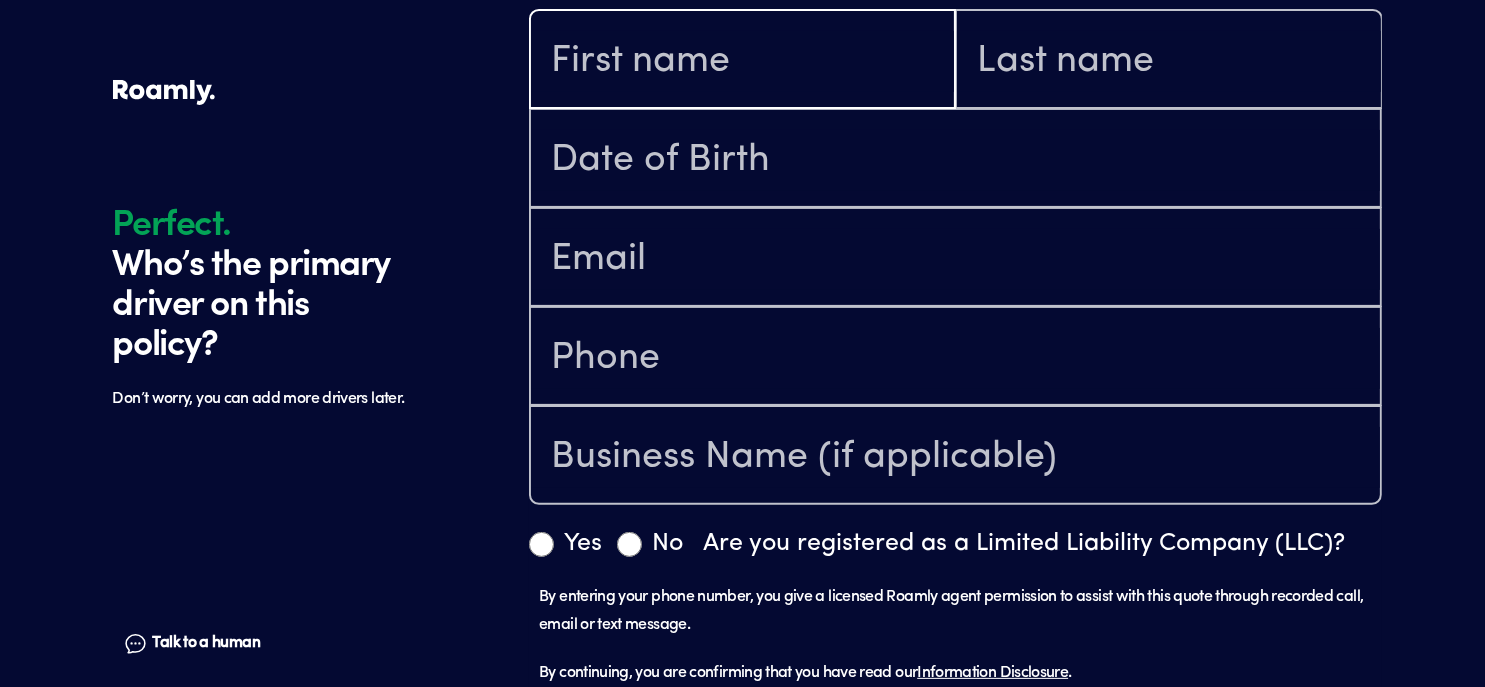 scroll, scrollTop: 466, scrollLeft: 0, axis: vertical 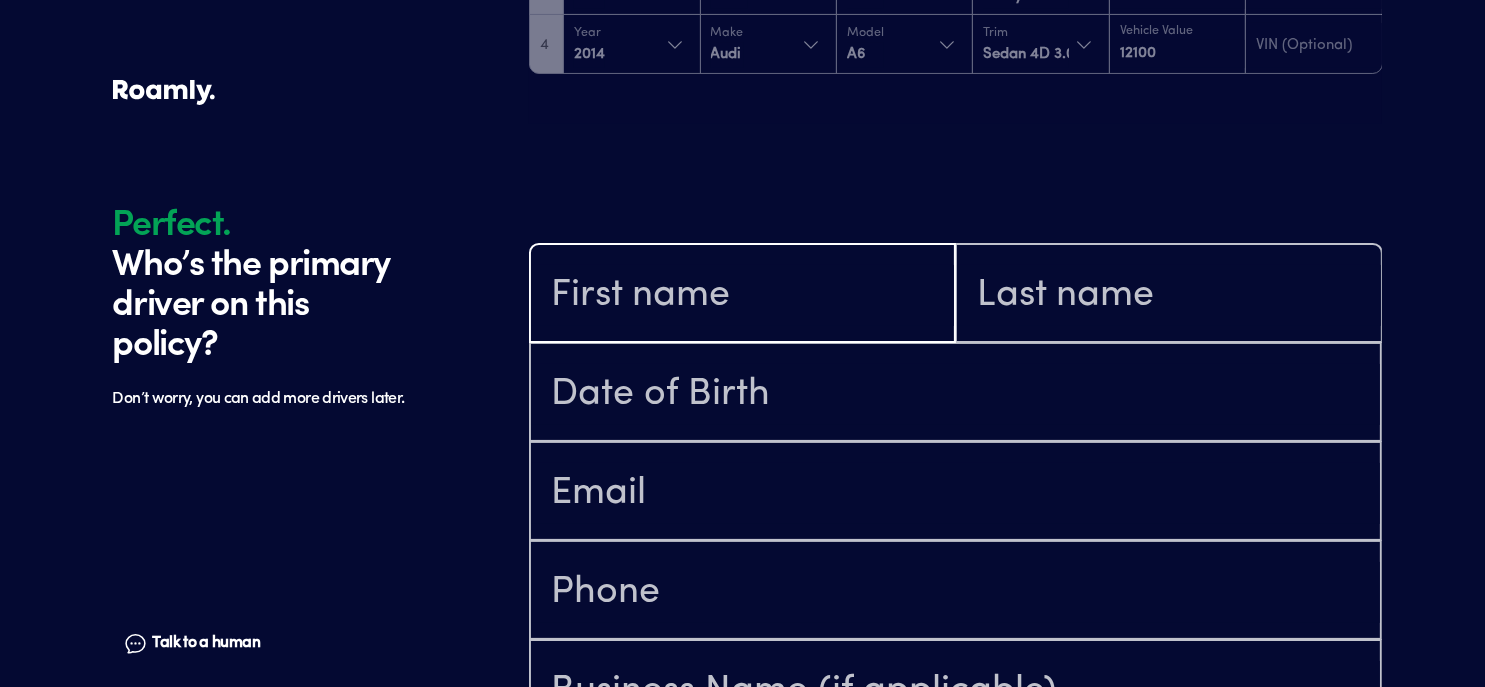 click at bounding box center (742, 295) 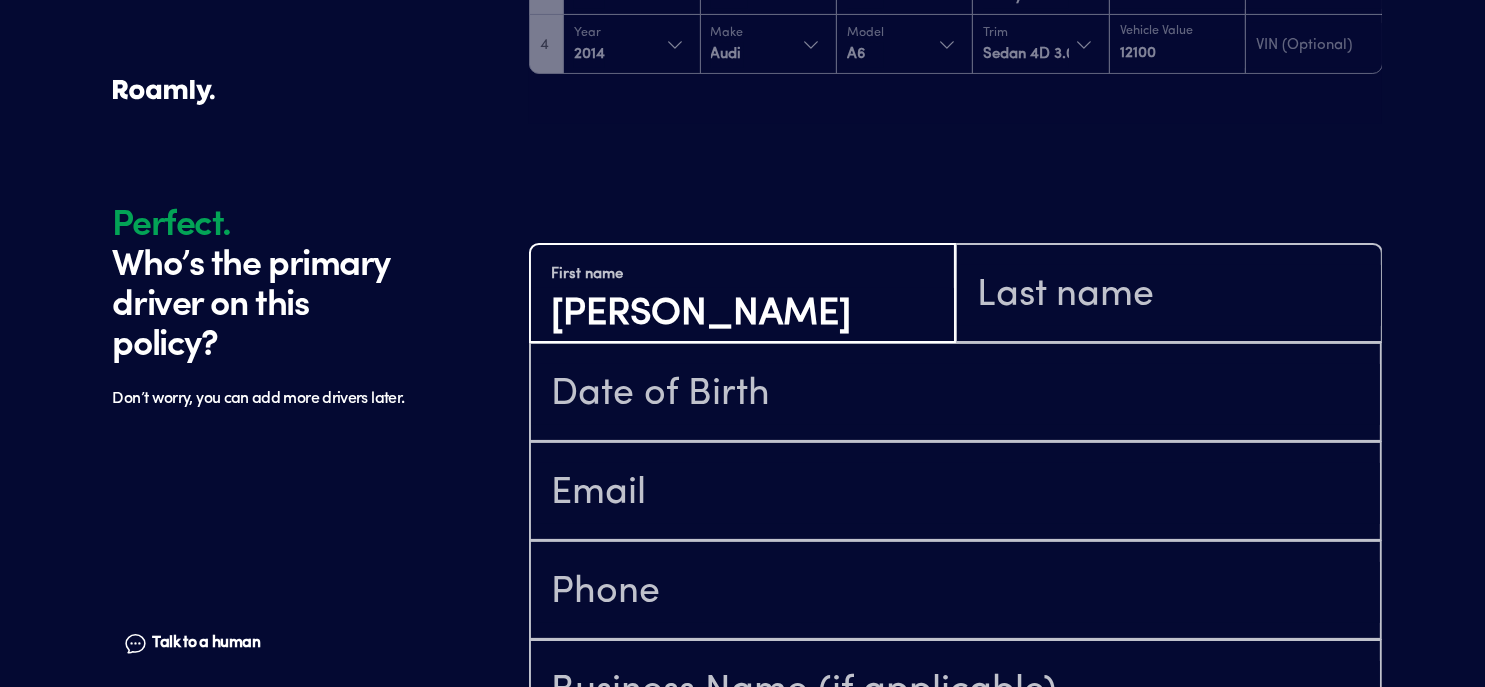type on "[PERSON_NAME]" 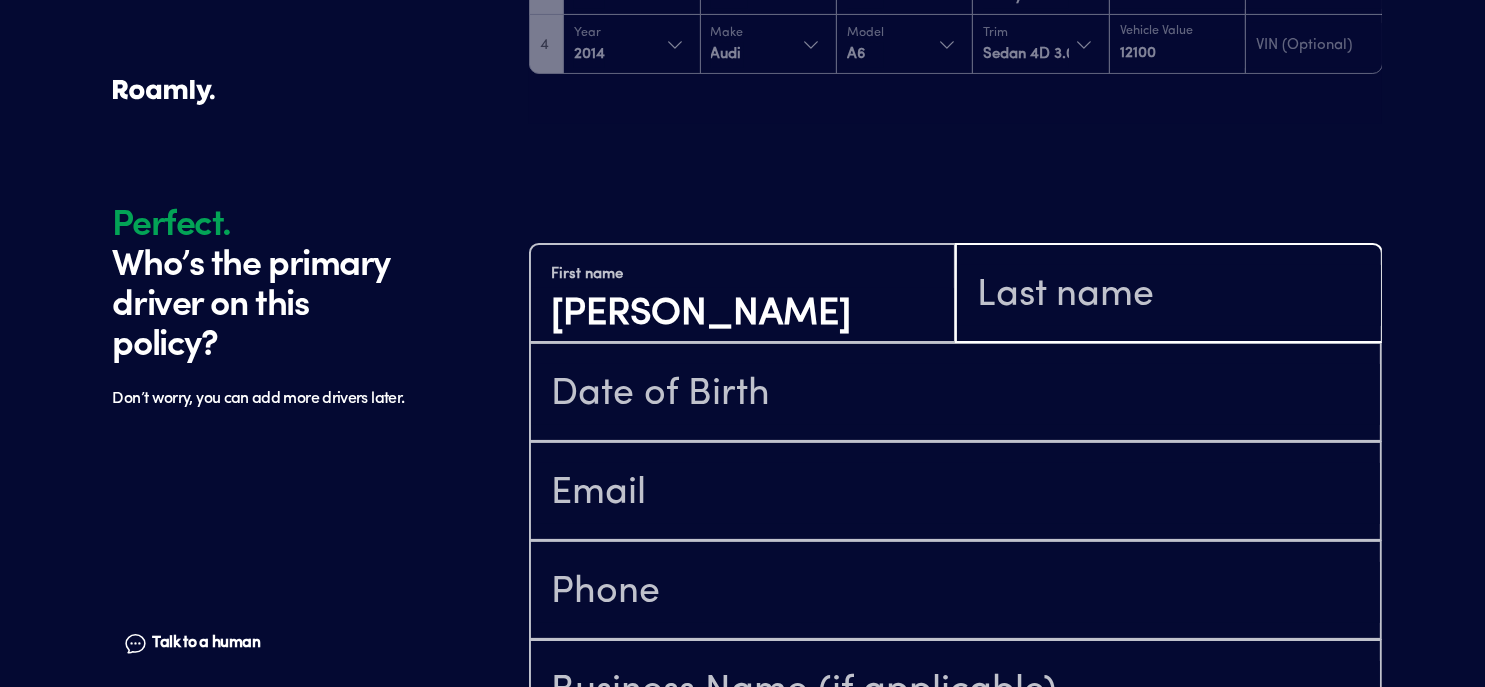 type on "[PERSON_NAME]" 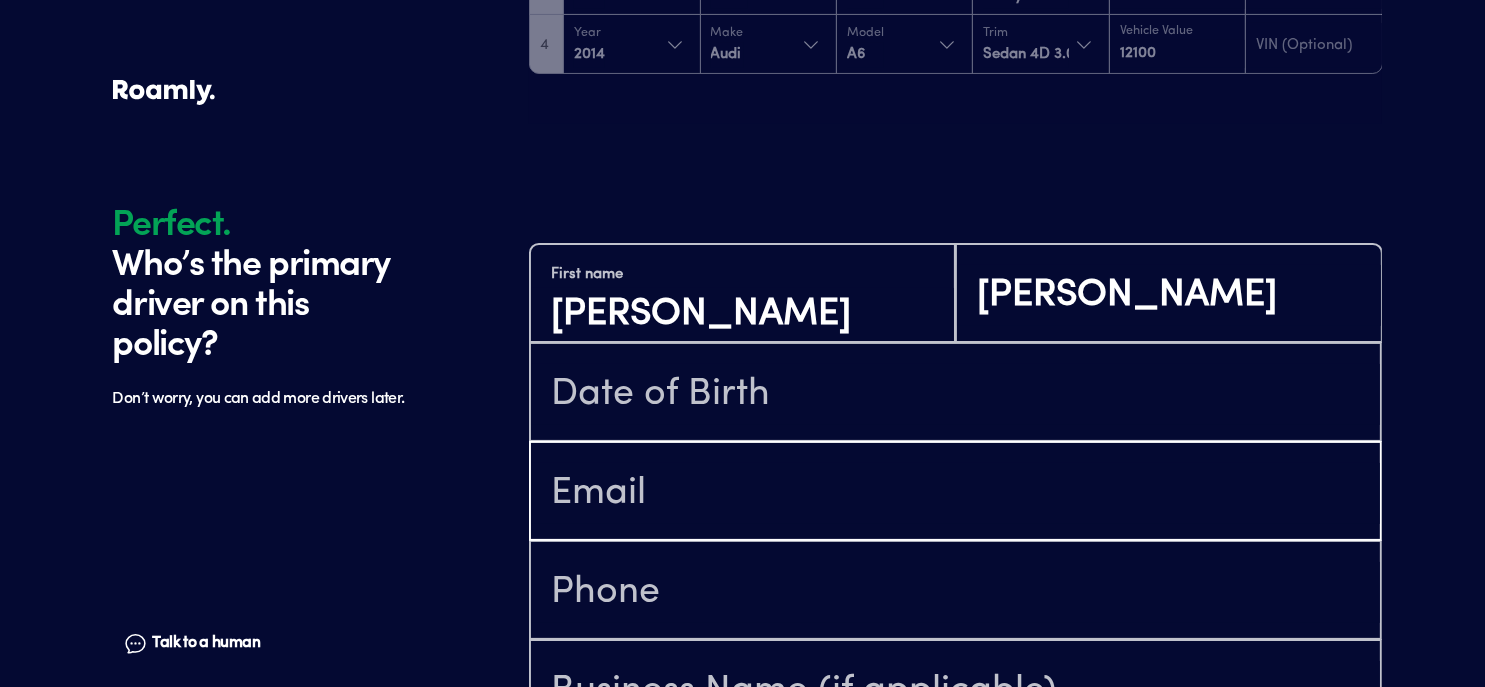 type on "[EMAIL_ADDRESS][DOMAIN_NAME]" 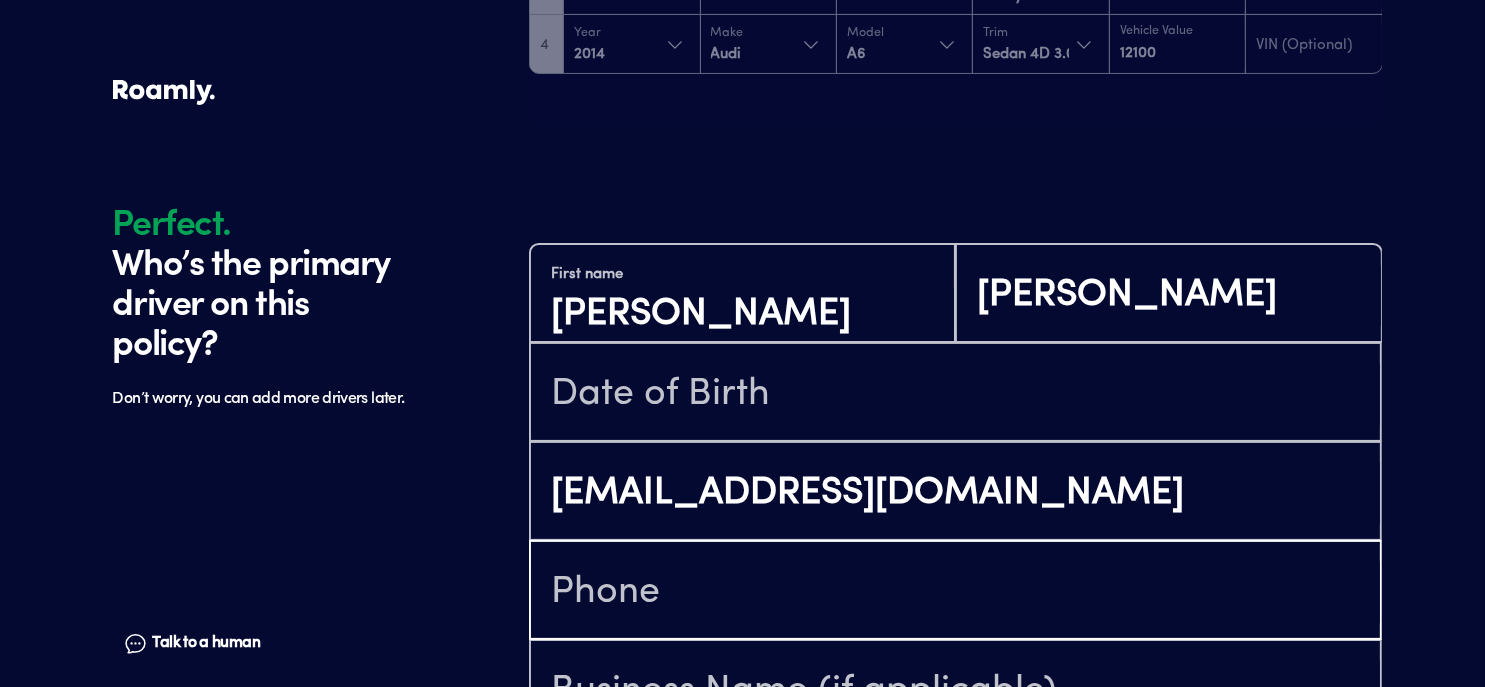 type on "[PHONE_NUMBER]" 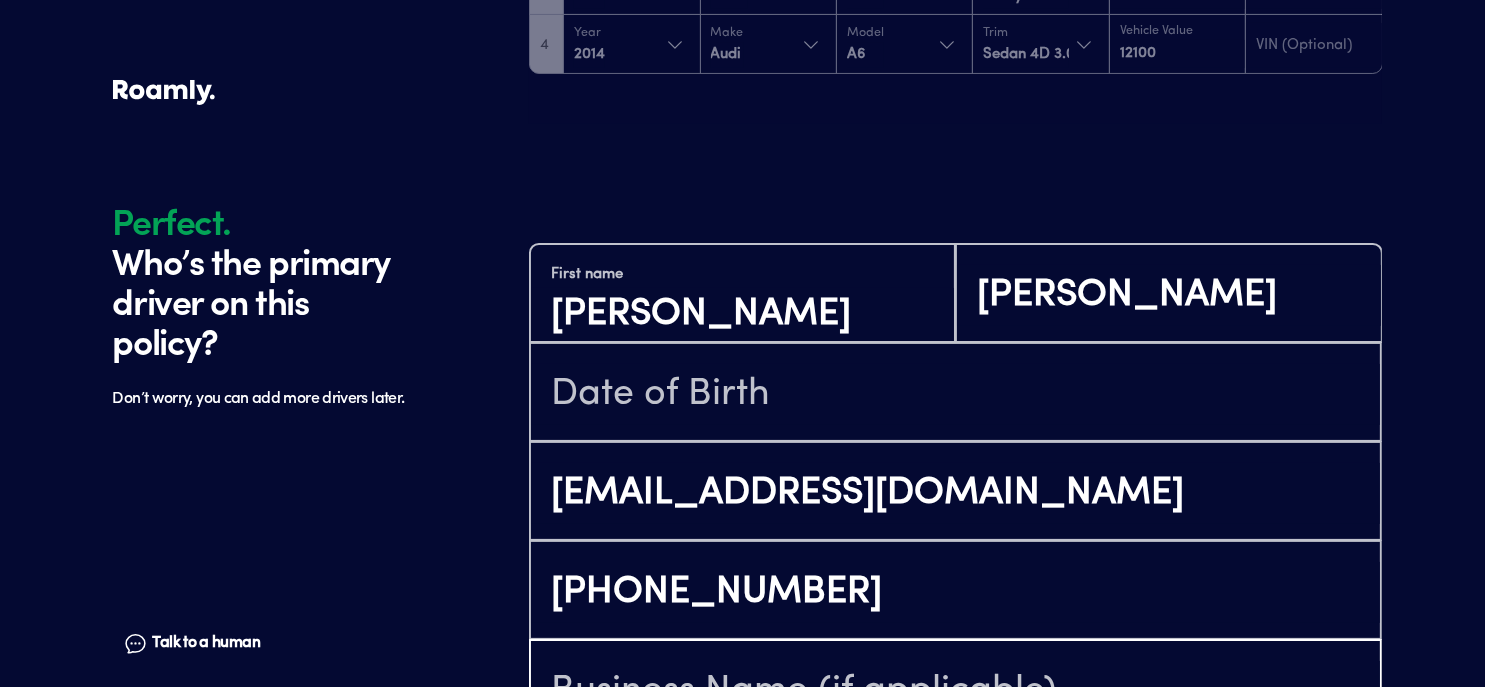 type on "BSR Autos" 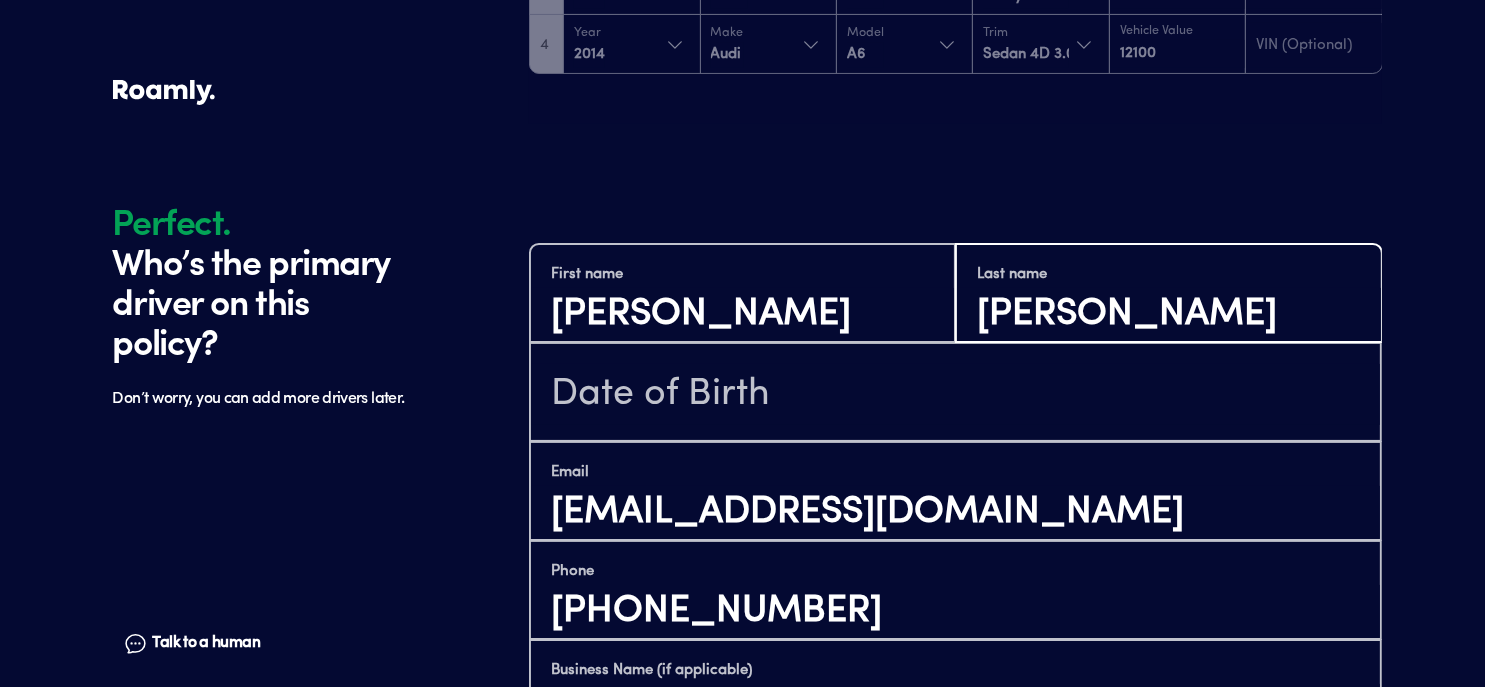 click on "[PERSON_NAME]" at bounding box center (1168, 315) 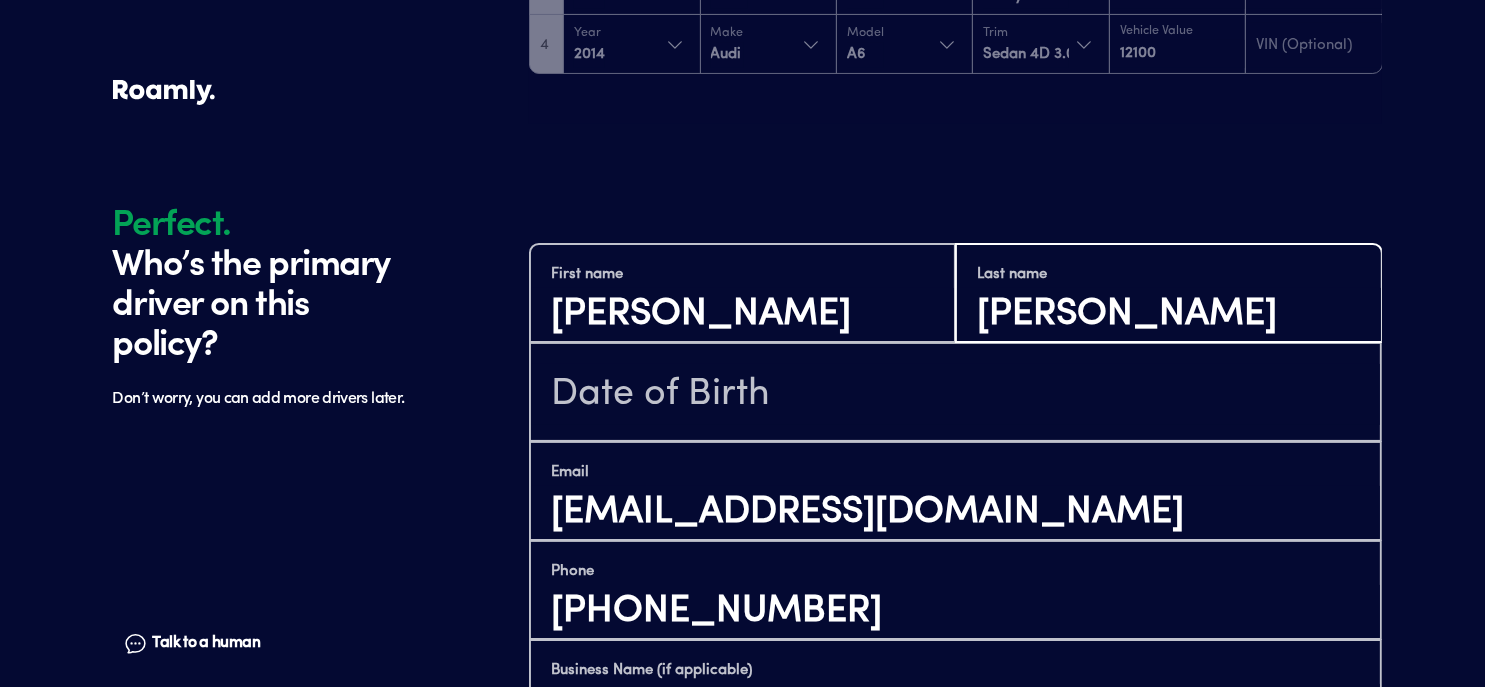 type on "[PERSON_NAME]" 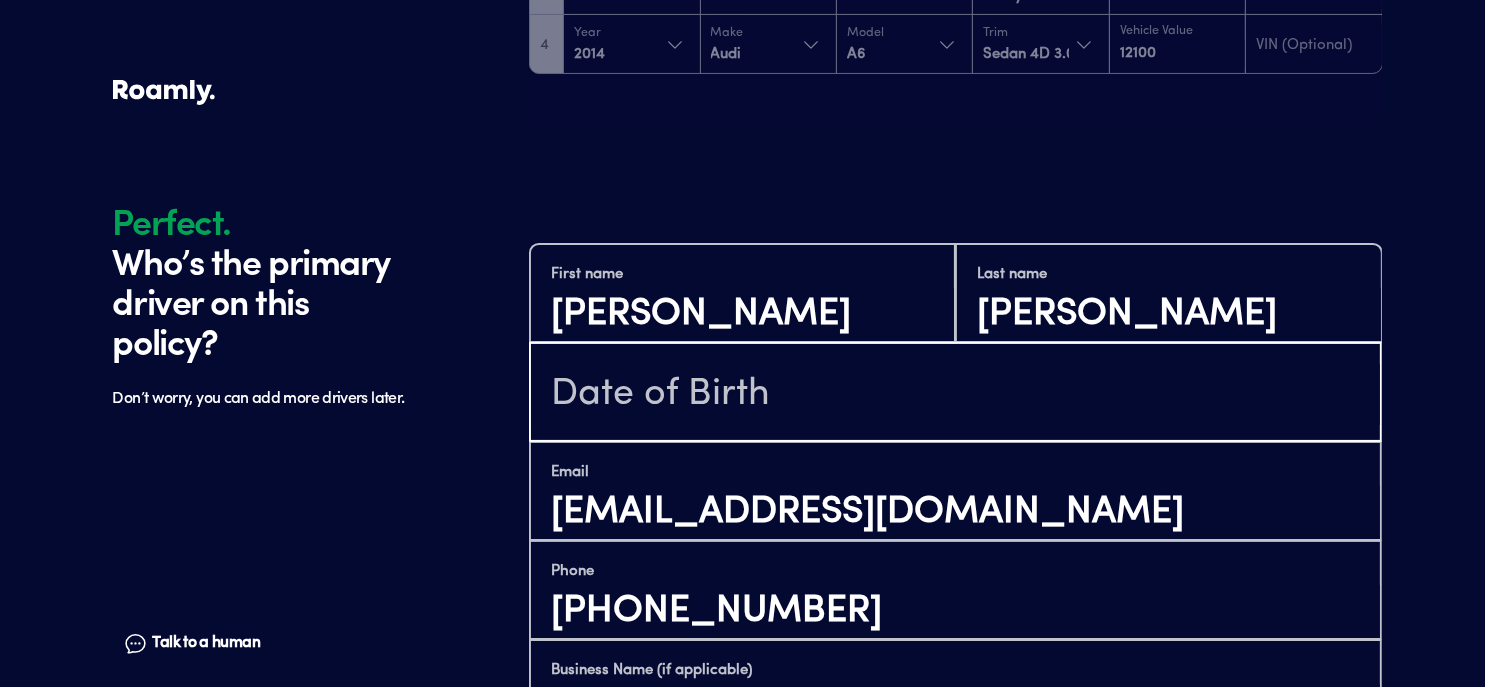 click at bounding box center (955, 394) 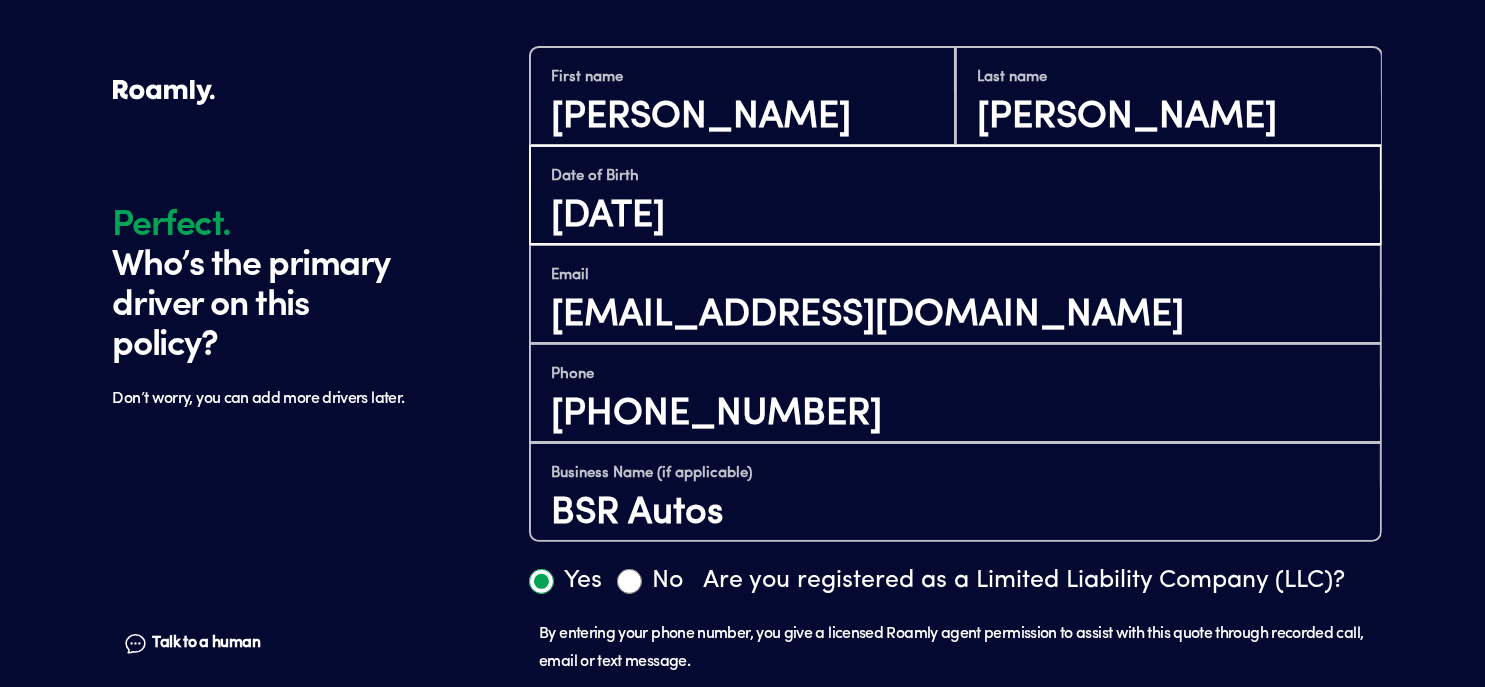 scroll, scrollTop: 700, scrollLeft: 0, axis: vertical 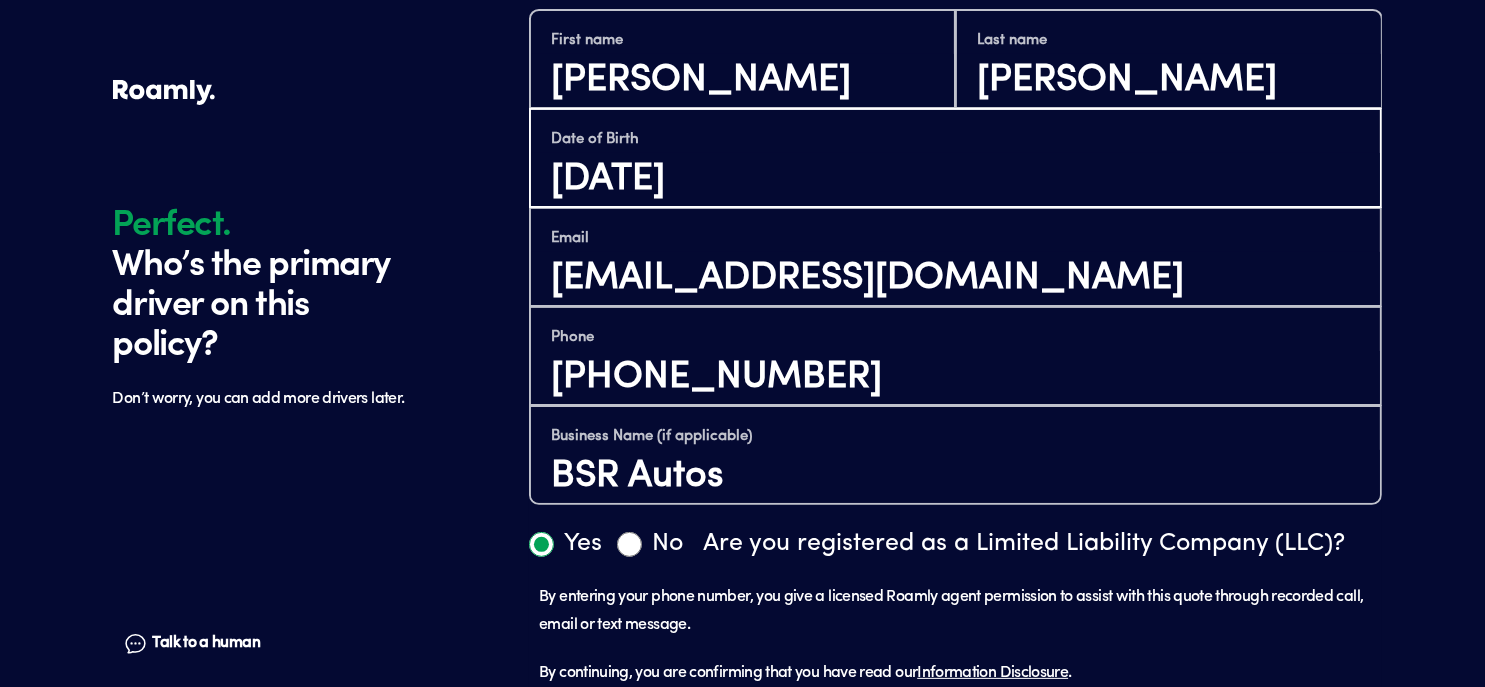 type on "[DATE]" 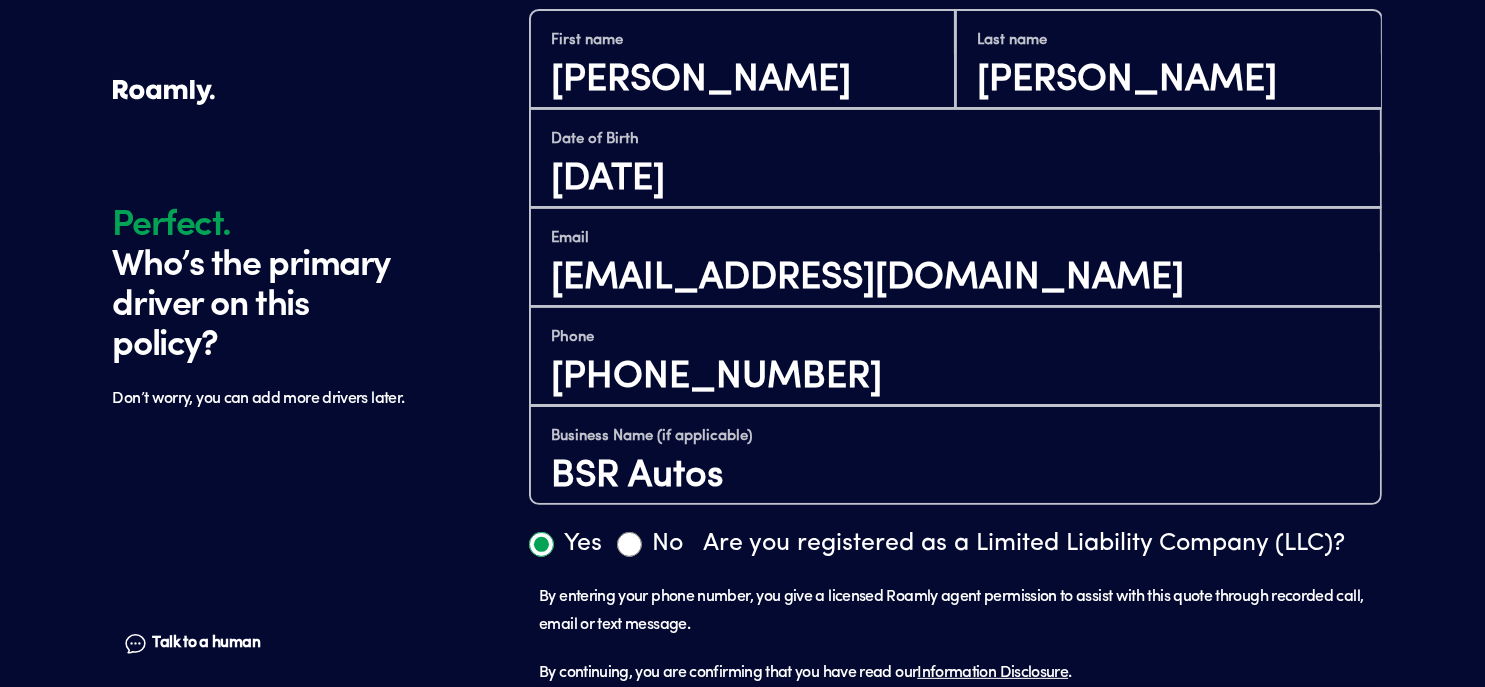 click on "Yes" at bounding box center [541, 544] 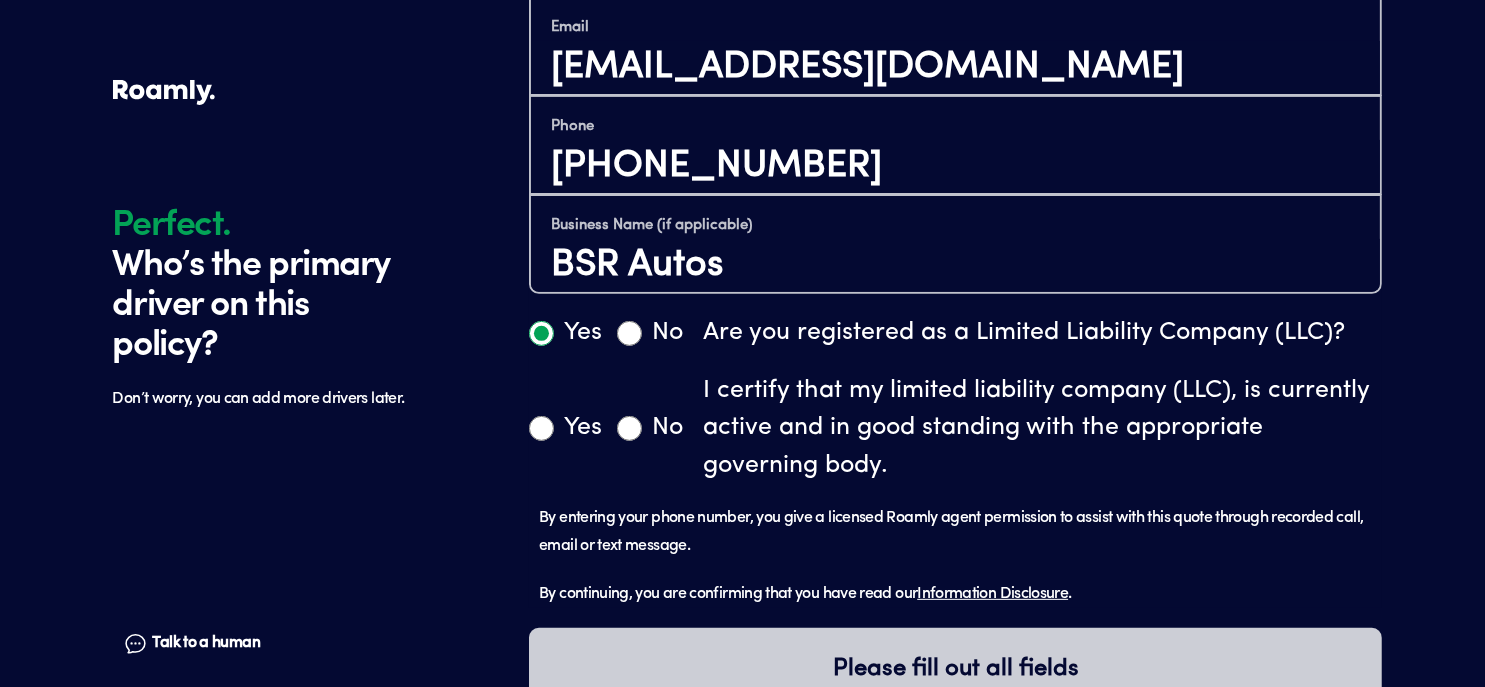 scroll, scrollTop: 933, scrollLeft: 0, axis: vertical 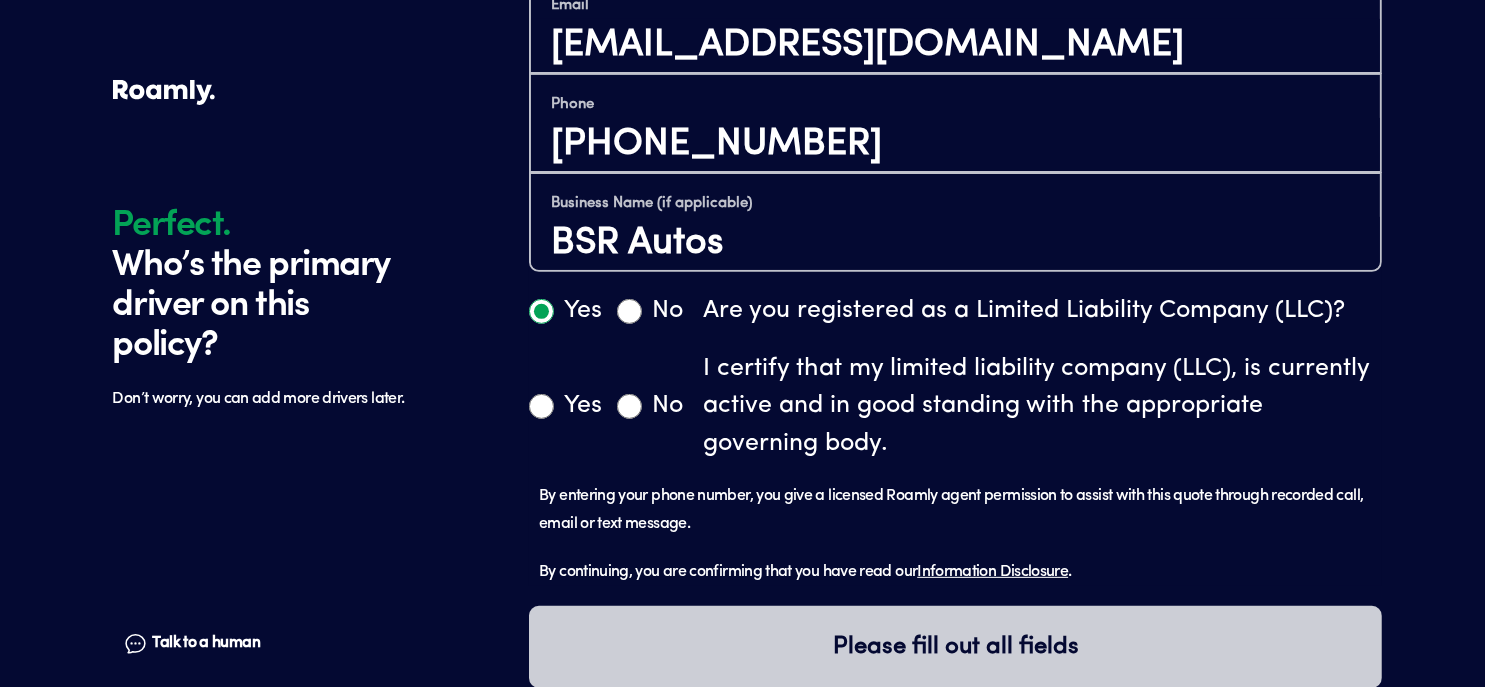 click on "Yes" at bounding box center [541, 406] 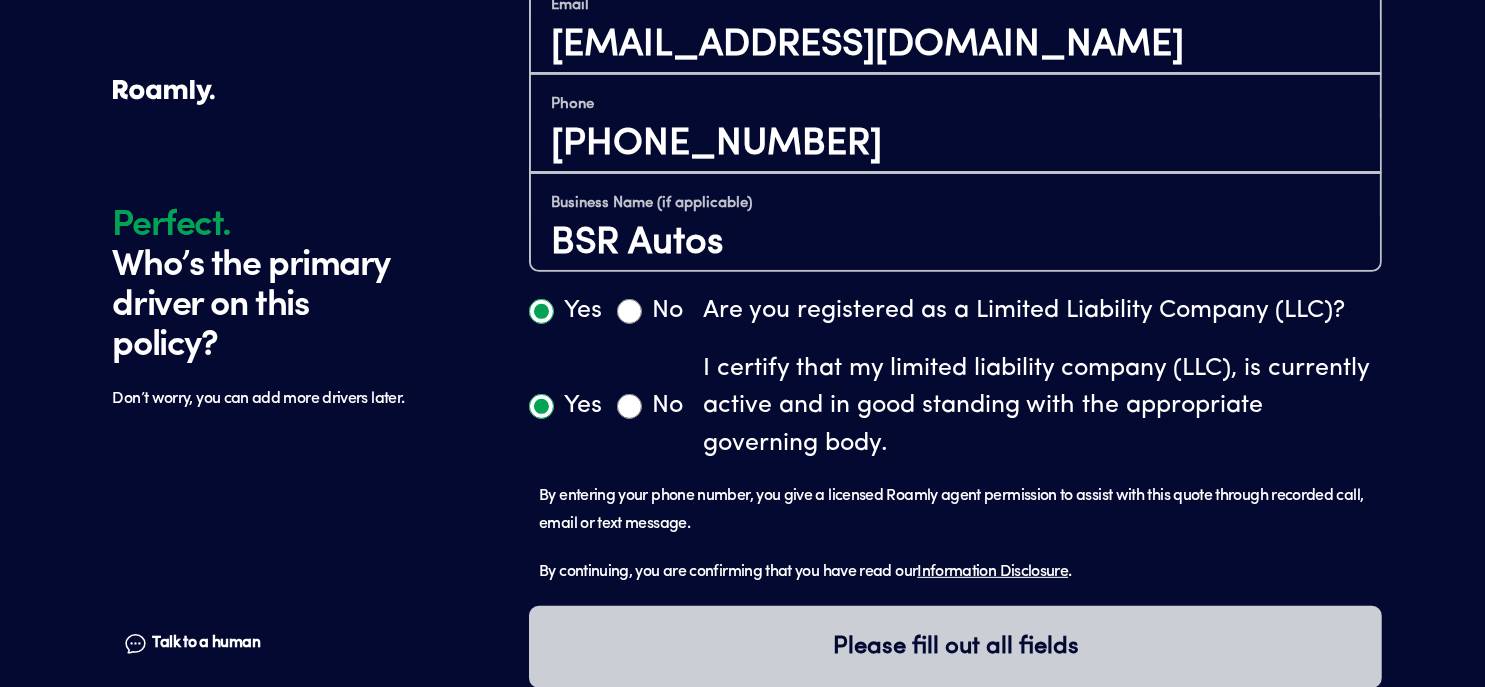 radio on "true" 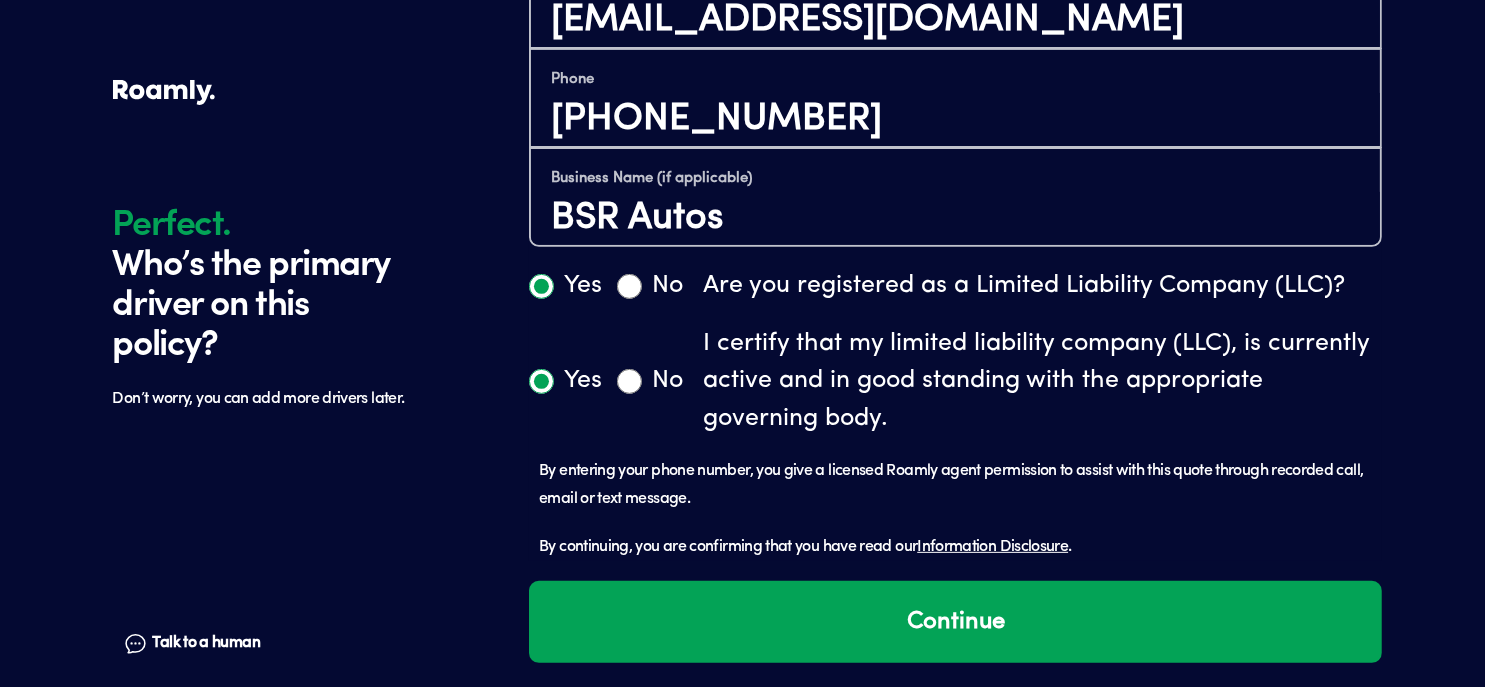 scroll, scrollTop: 964, scrollLeft: 0, axis: vertical 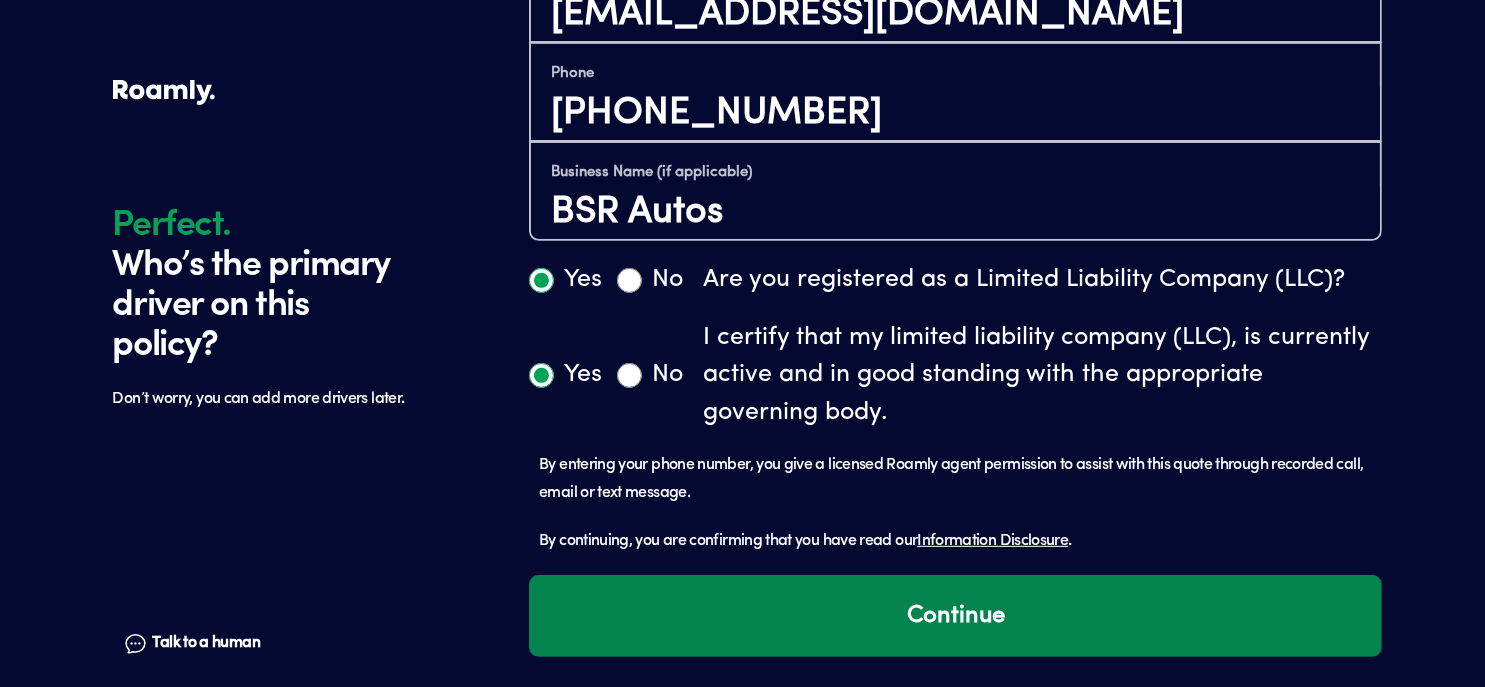 click on "Continue" at bounding box center (955, 616) 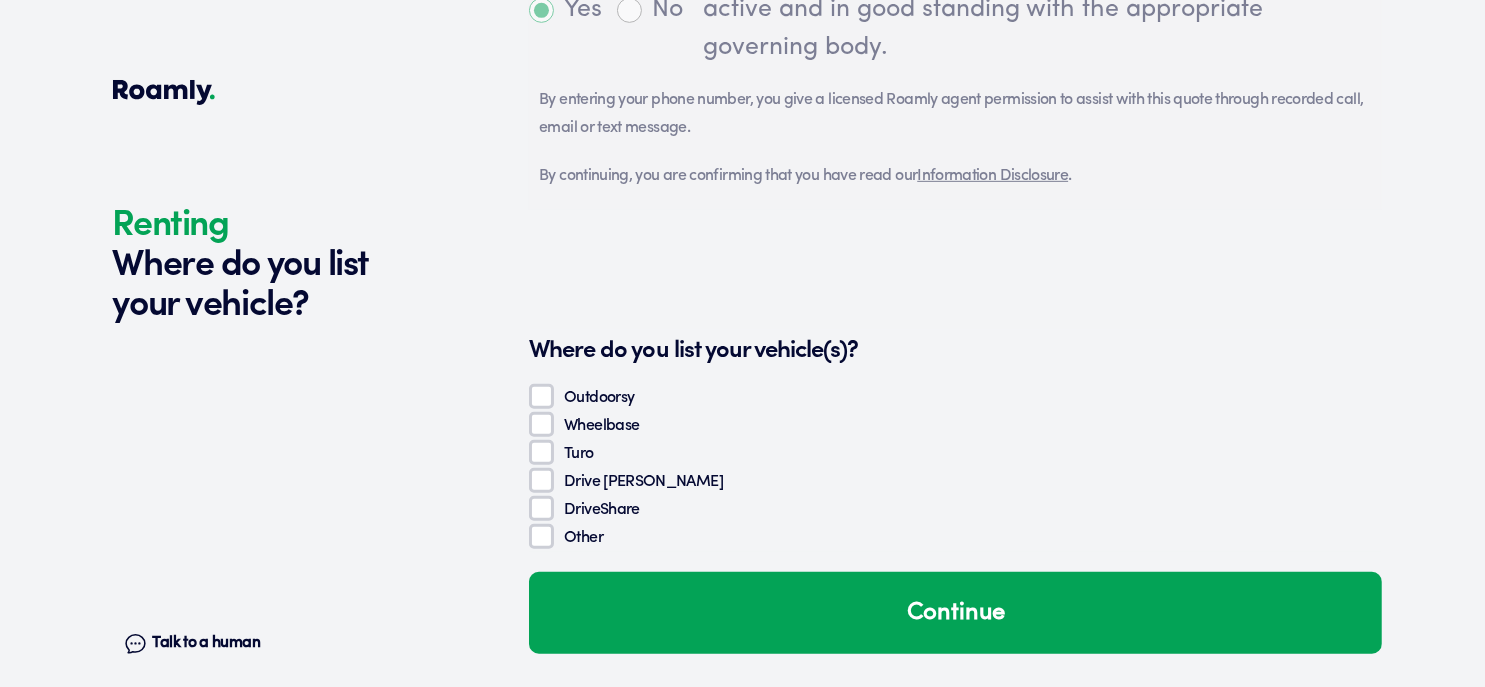 scroll, scrollTop: 1552, scrollLeft: 0, axis: vertical 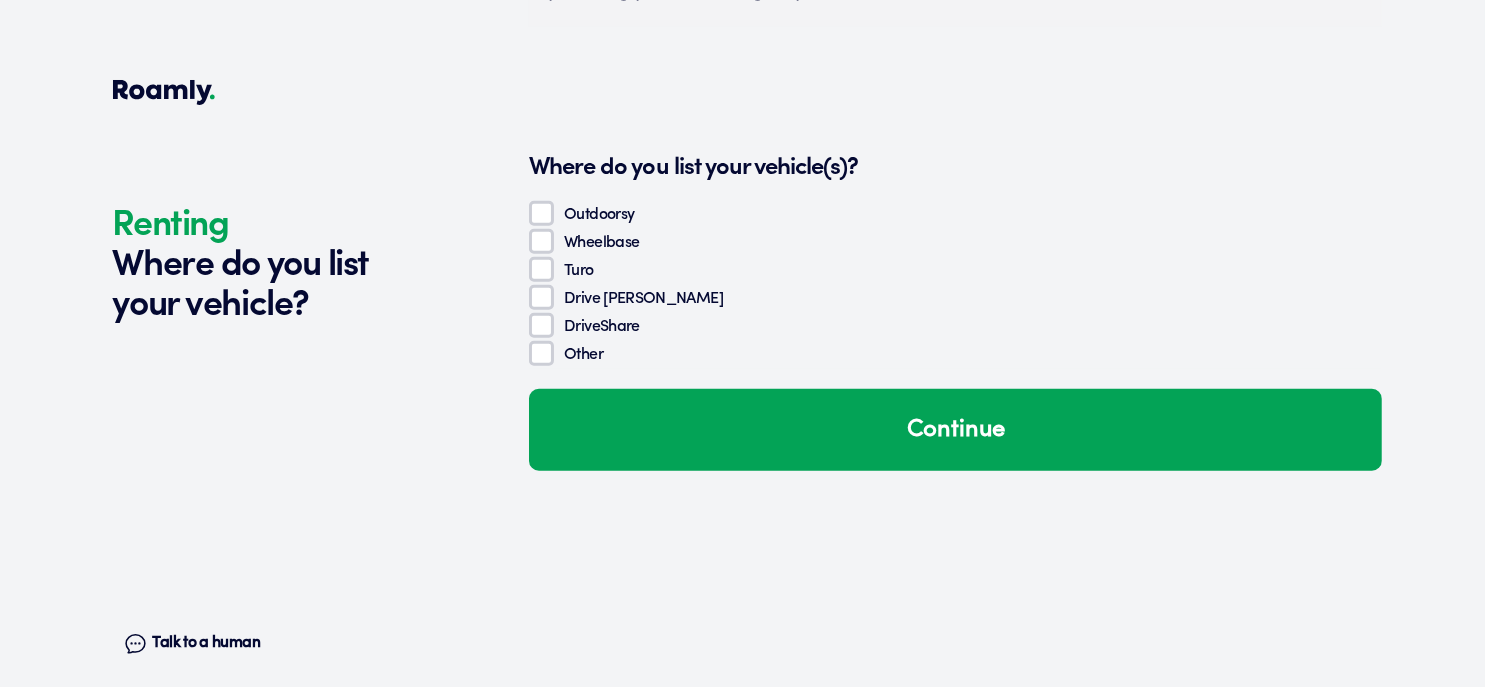 click on "Turo" at bounding box center (541, 269) 